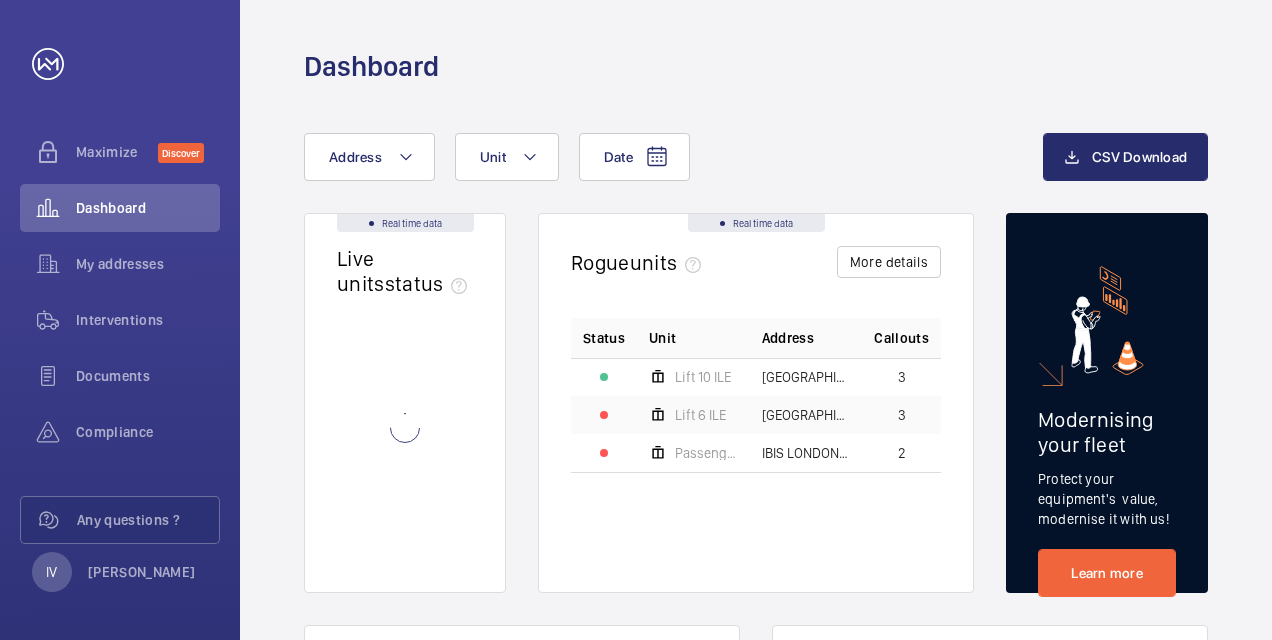 scroll, scrollTop: 0, scrollLeft: 0, axis: both 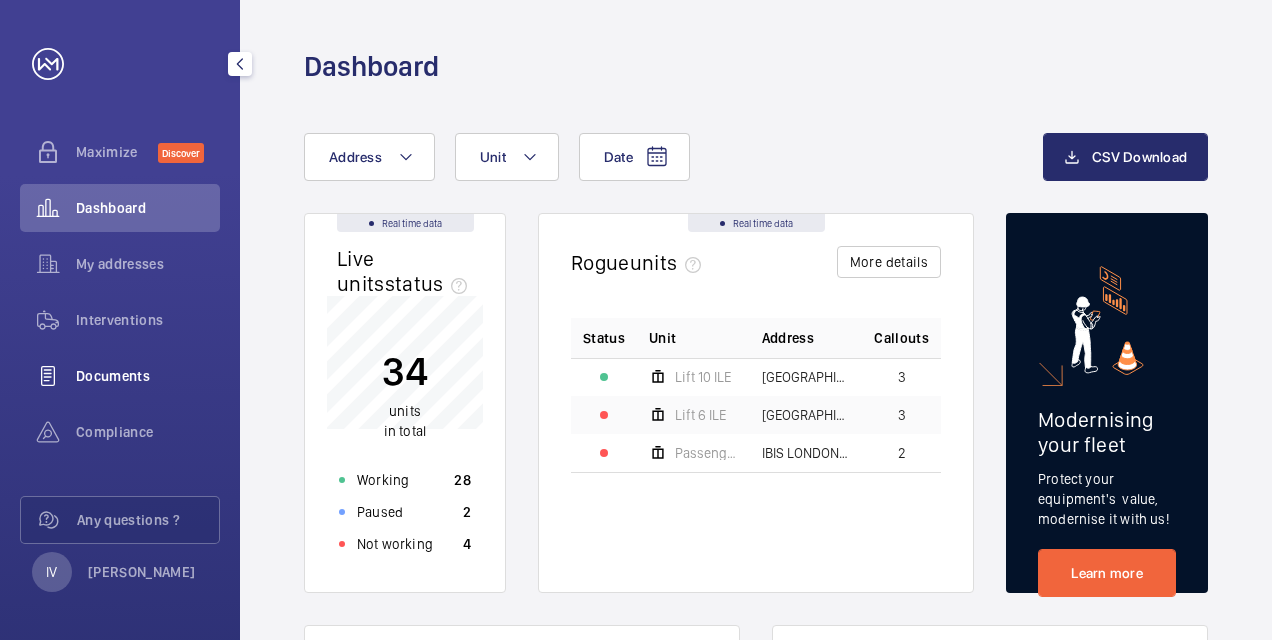 click on "Documents" 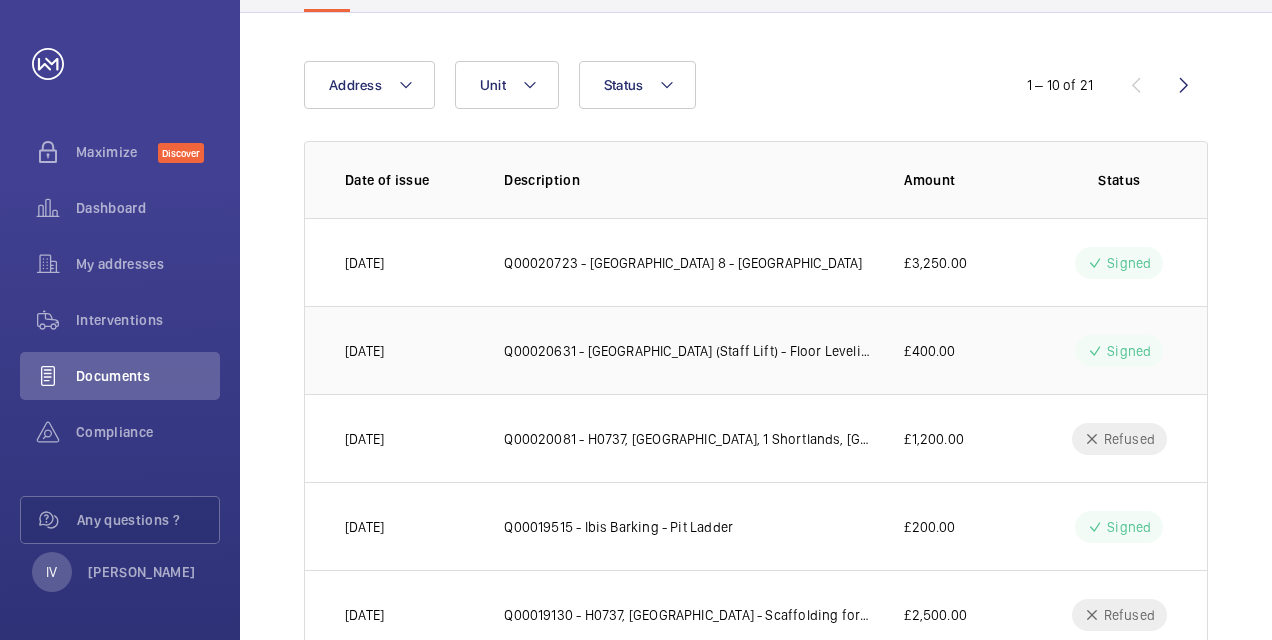 scroll, scrollTop: 200, scrollLeft: 0, axis: vertical 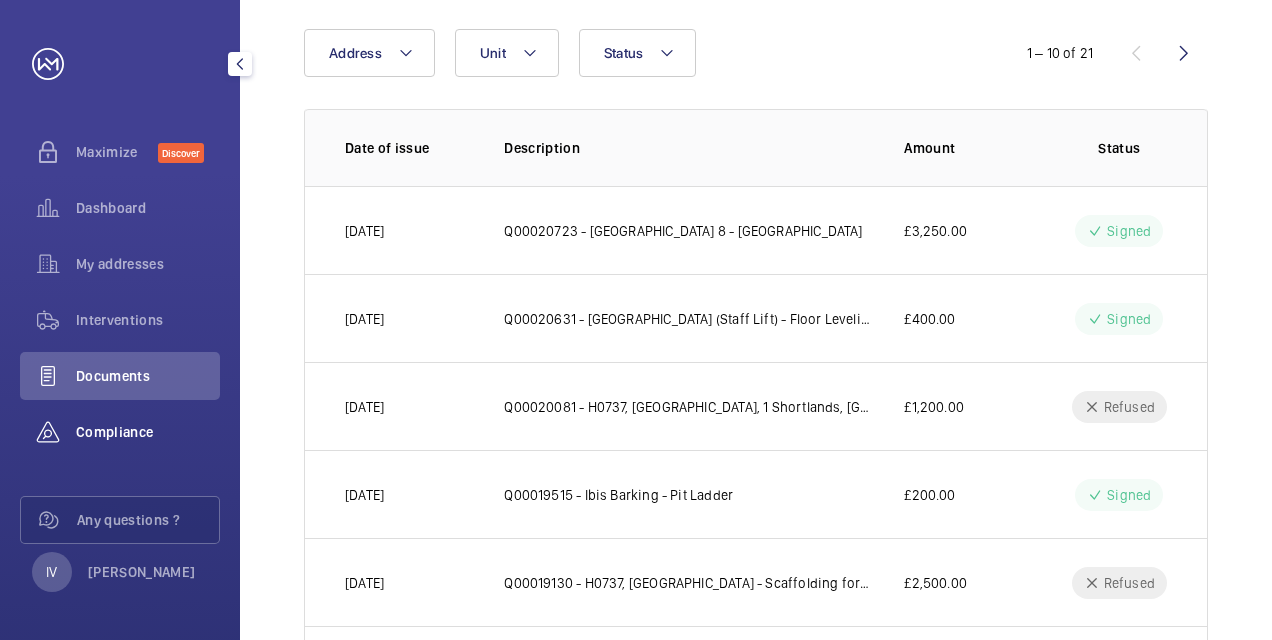 click on "Compliance" 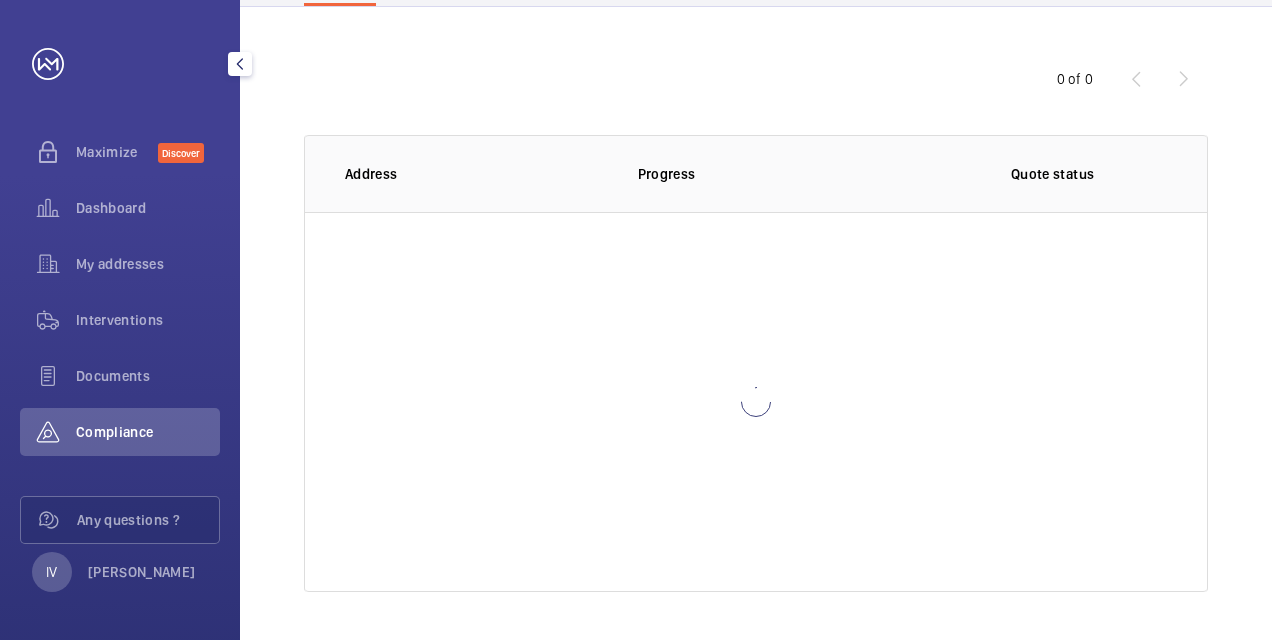 scroll, scrollTop: 174, scrollLeft: 0, axis: vertical 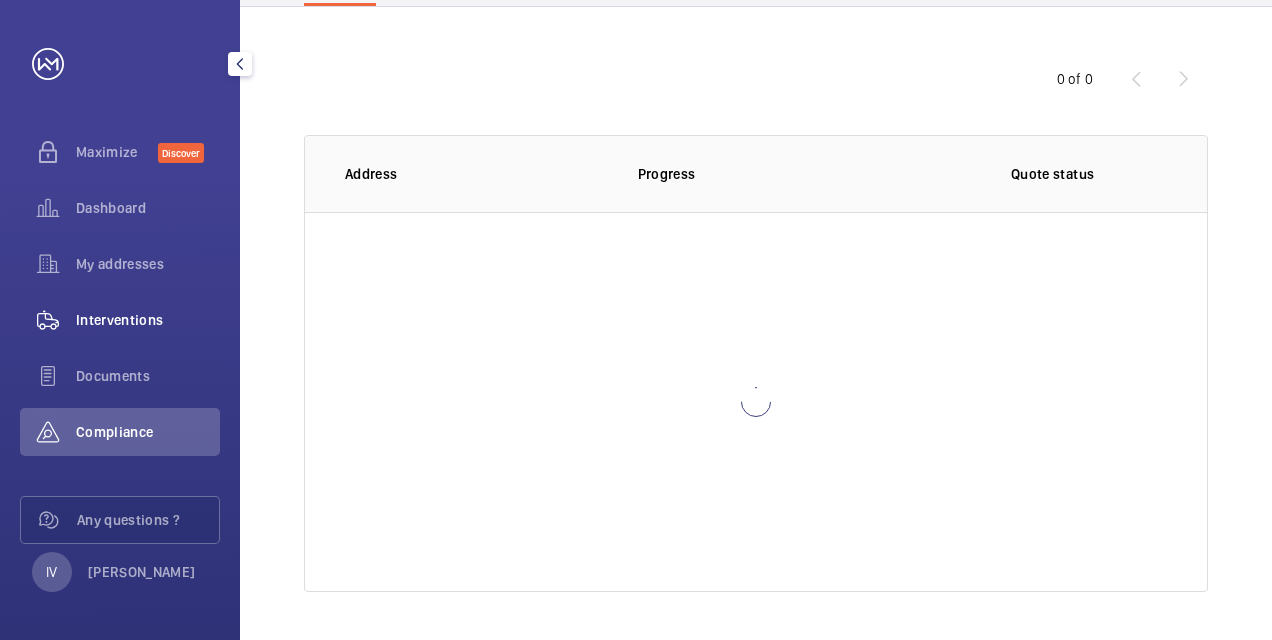 click on "Interventions" 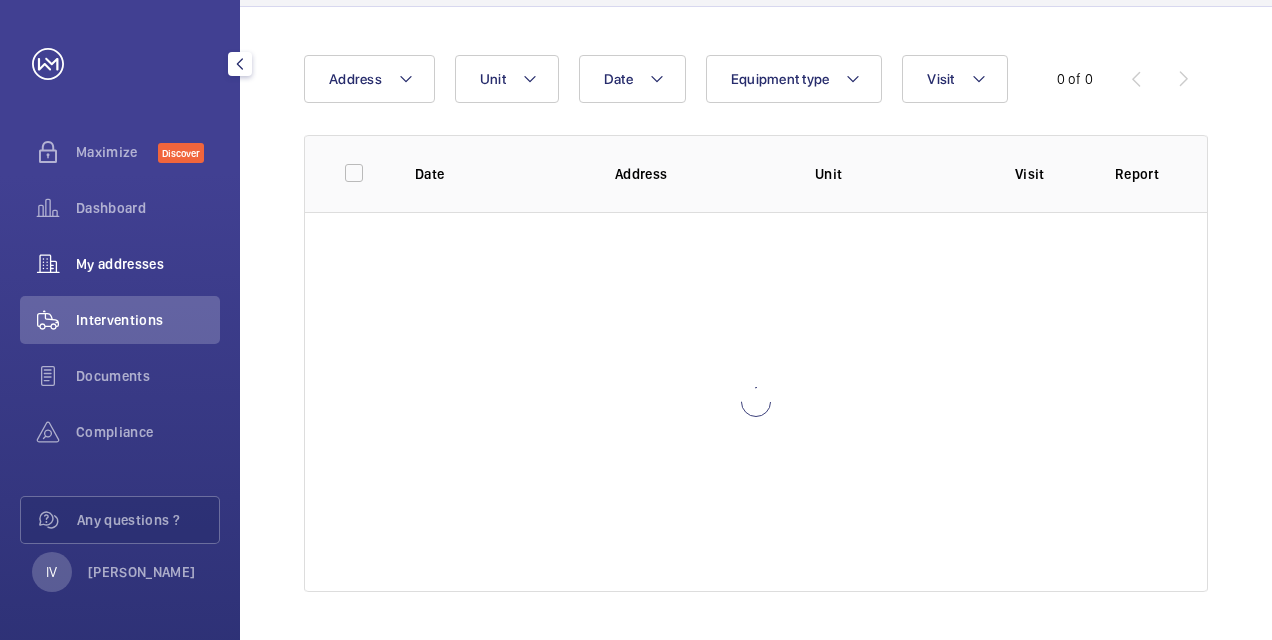 scroll, scrollTop: 0, scrollLeft: 0, axis: both 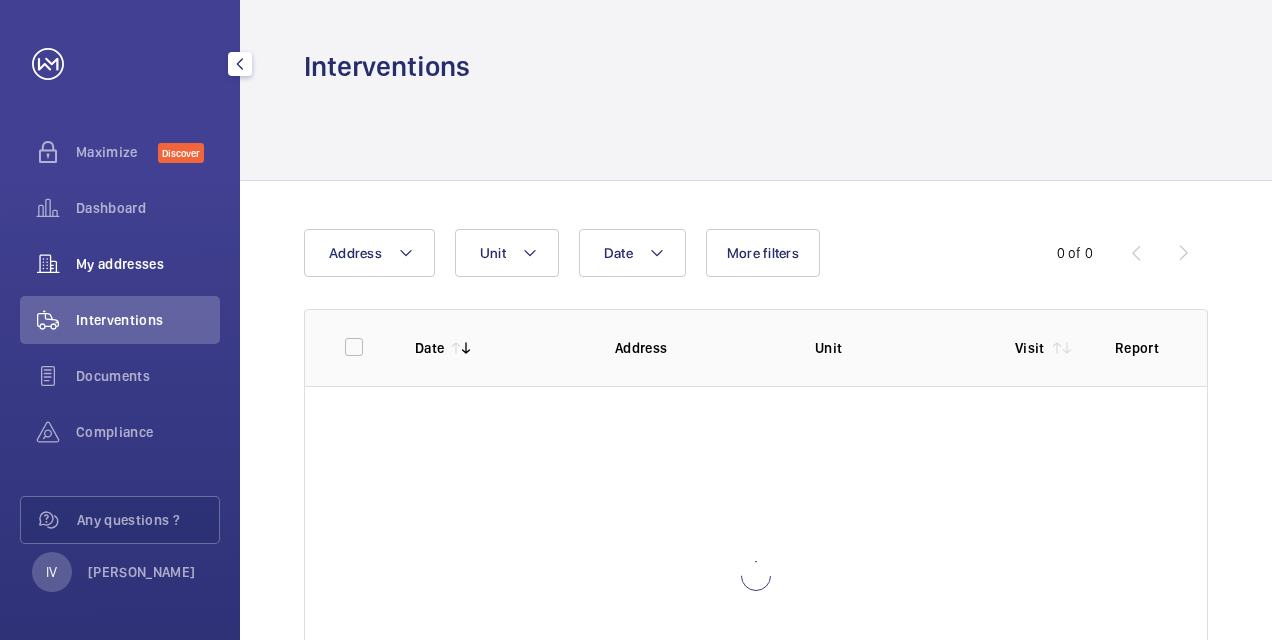 click on "My addresses" 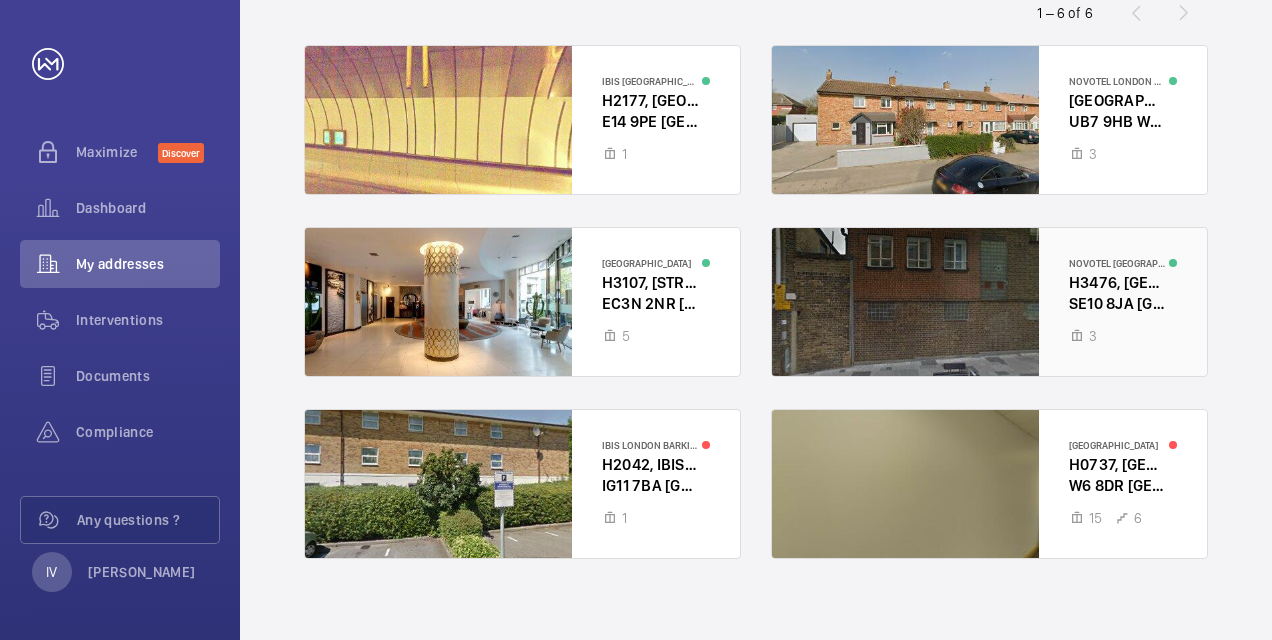 scroll, scrollTop: 219, scrollLeft: 0, axis: vertical 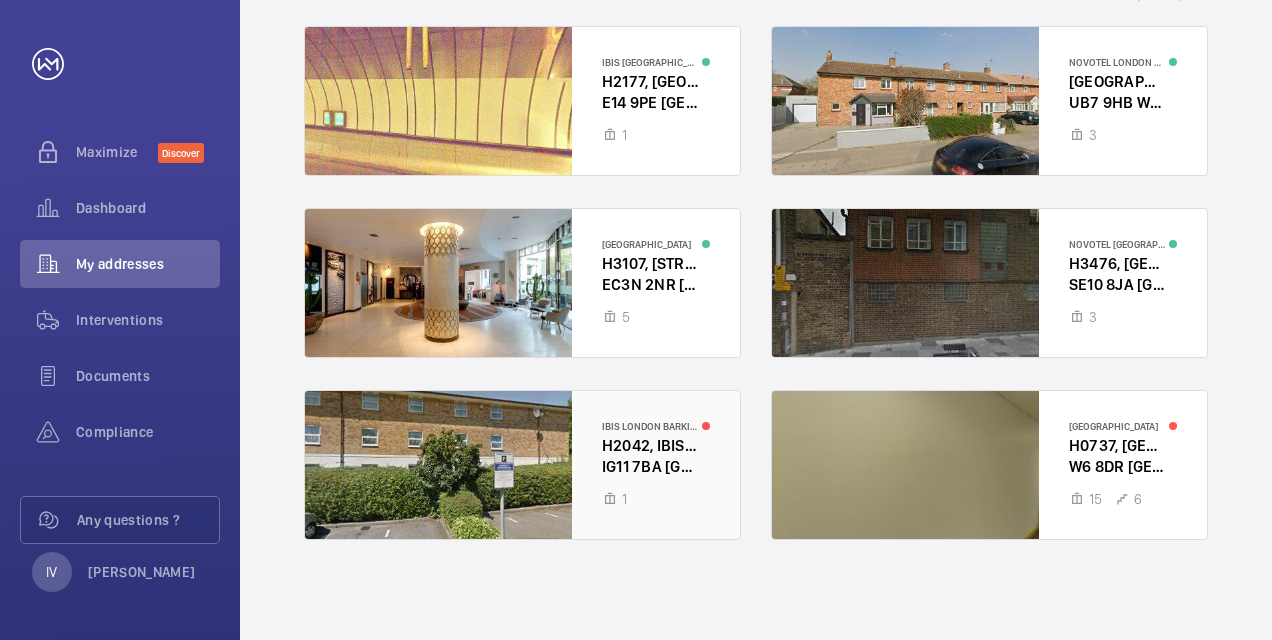 click 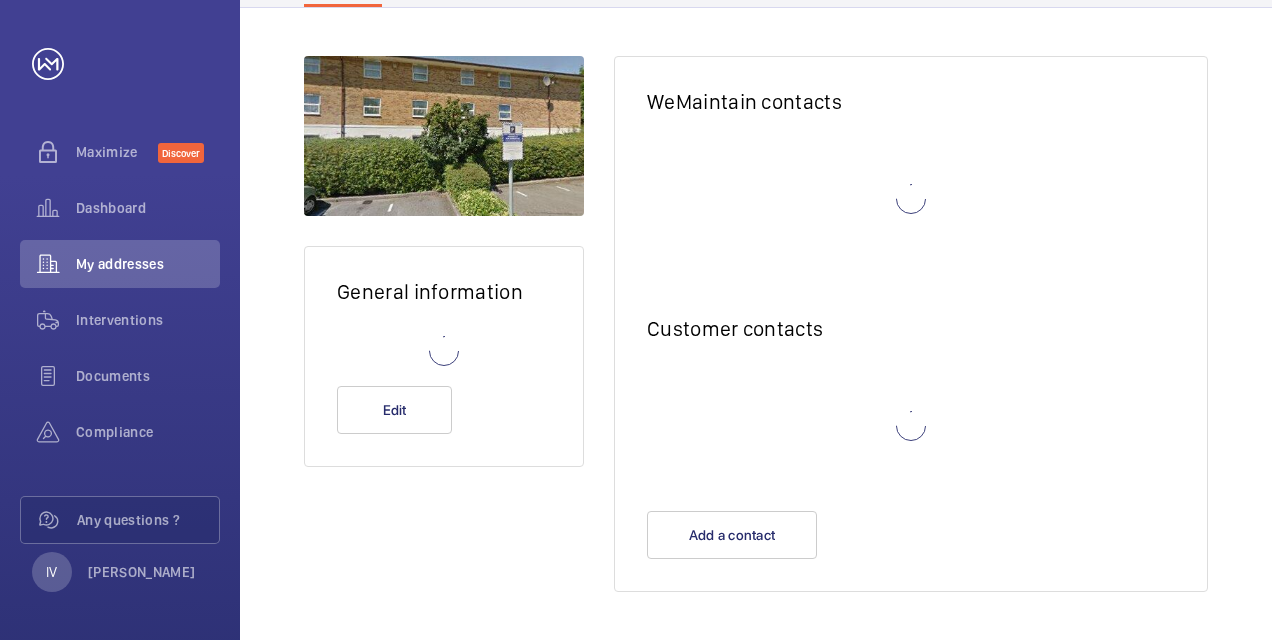 scroll, scrollTop: 120, scrollLeft: 0, axis: vertical 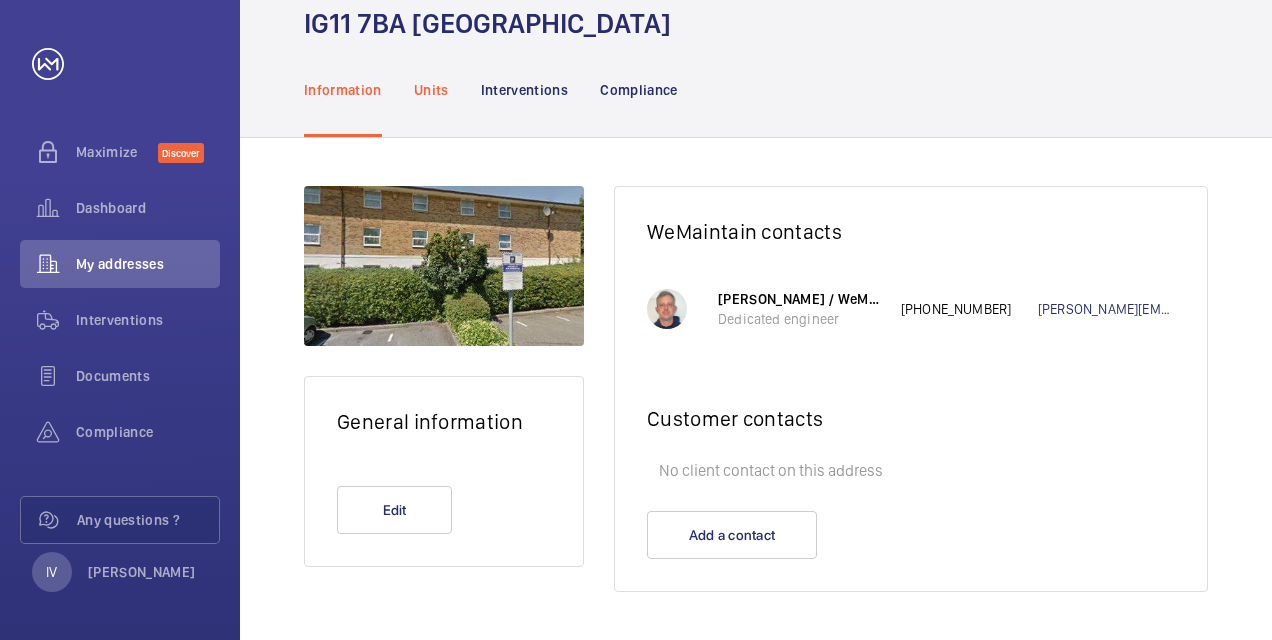 click on "Units" 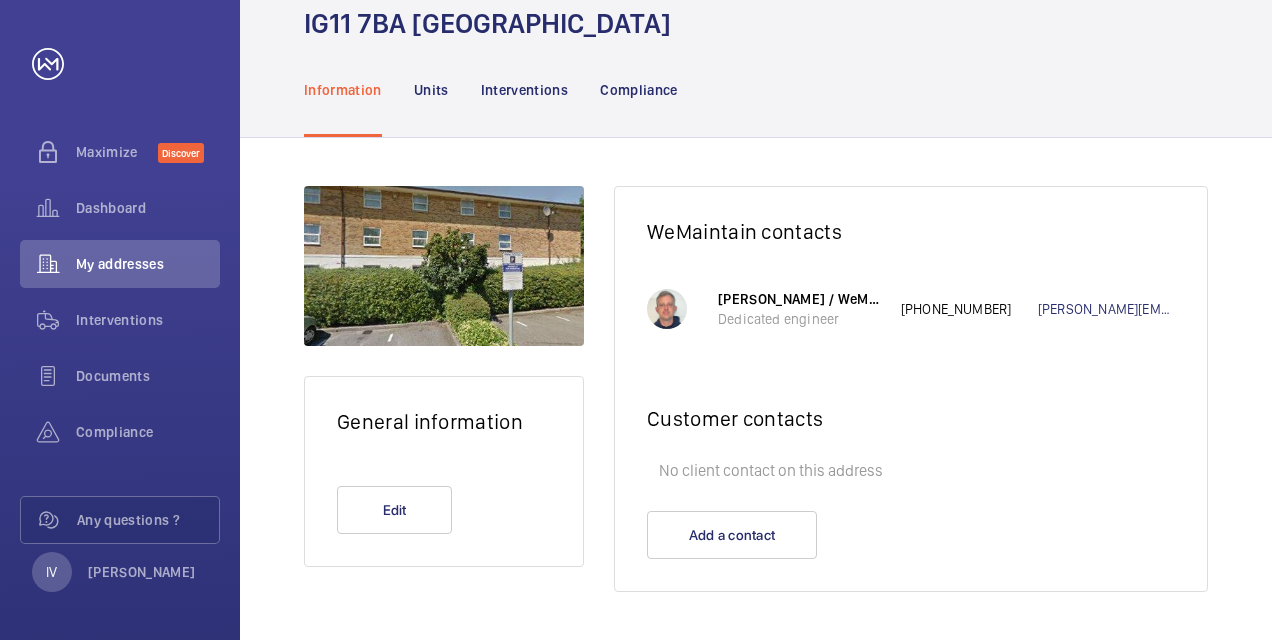 scroll, scrollTop: 0, scrollLeft: 0, axis: both 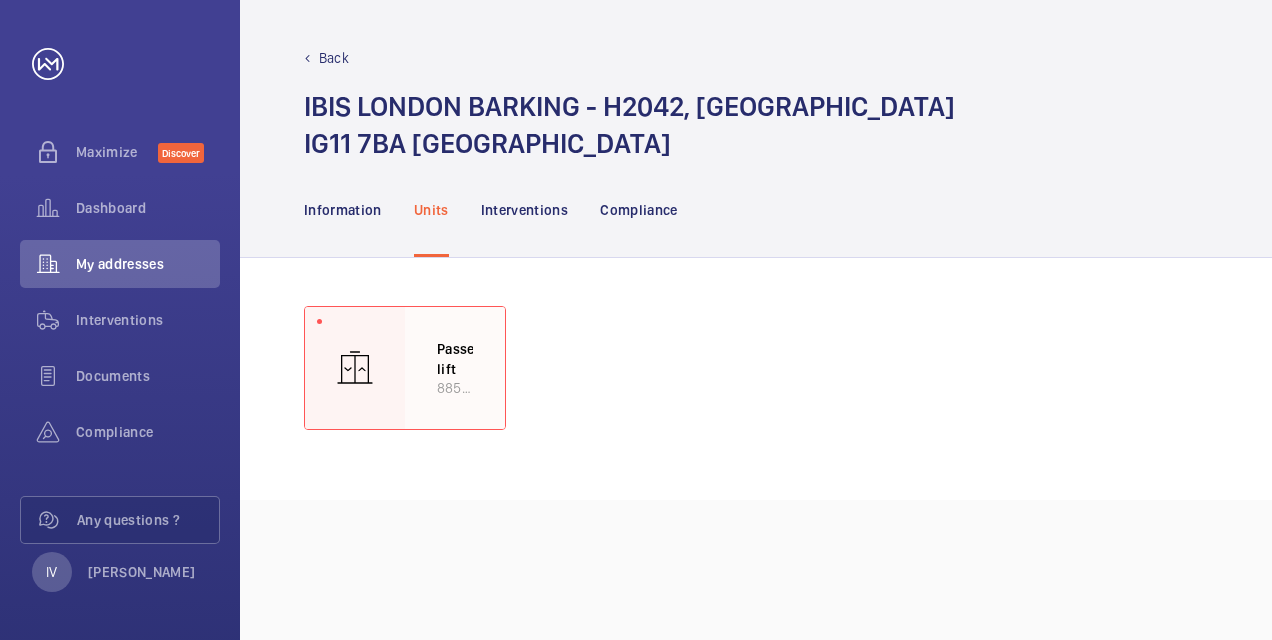click on "Passenger lift  88568054" 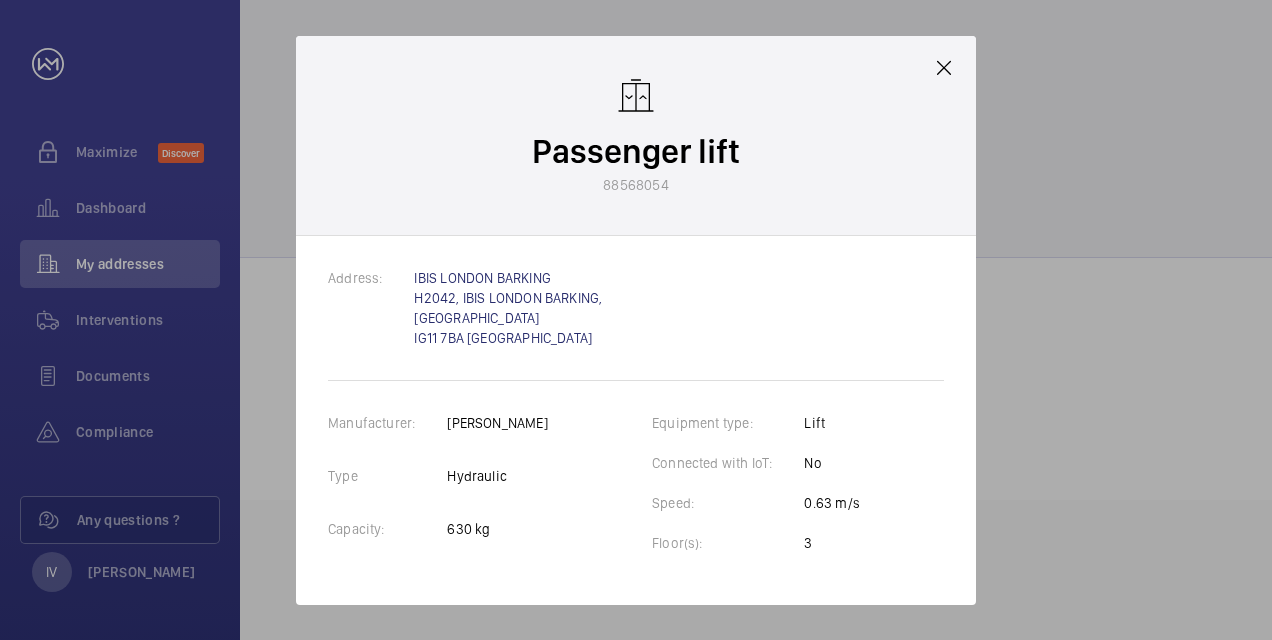 click 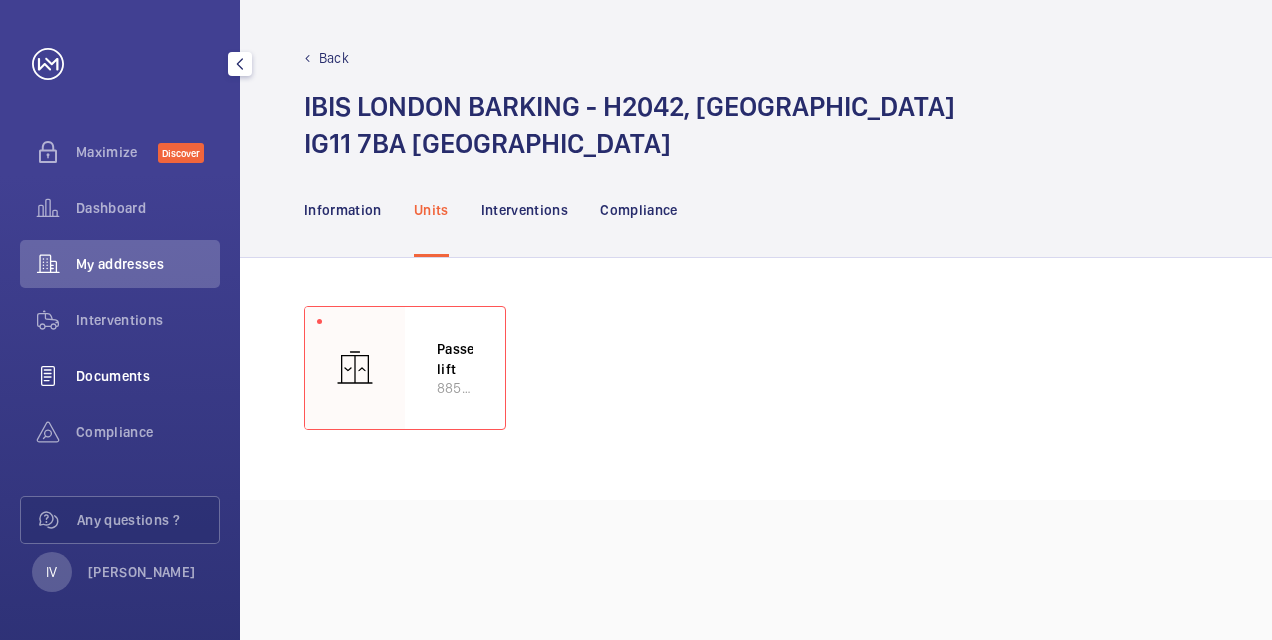click on "Documents" 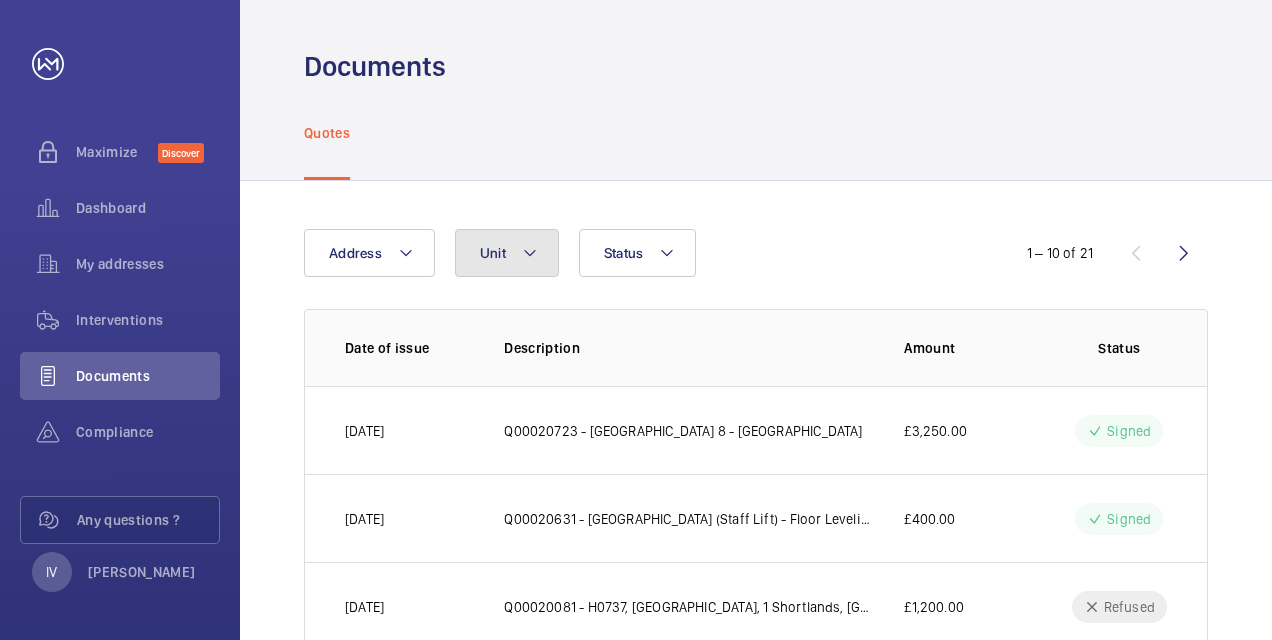 click 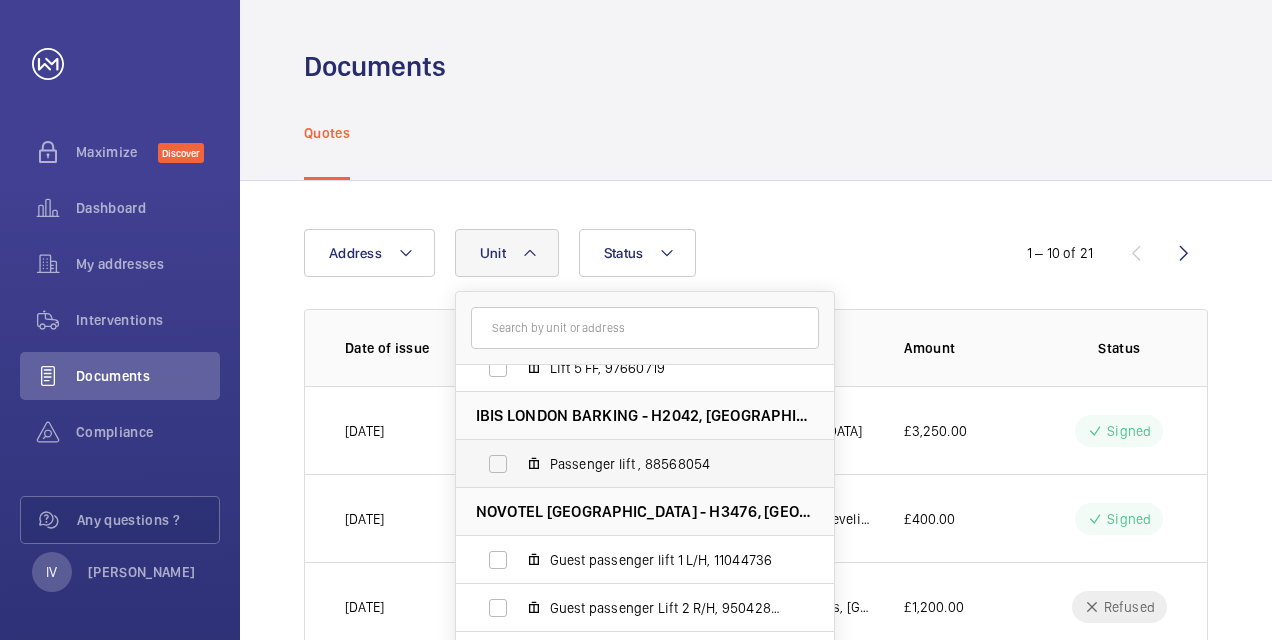 scroll, scrollTop: 426, scrollLeft: 0, axis: vertical 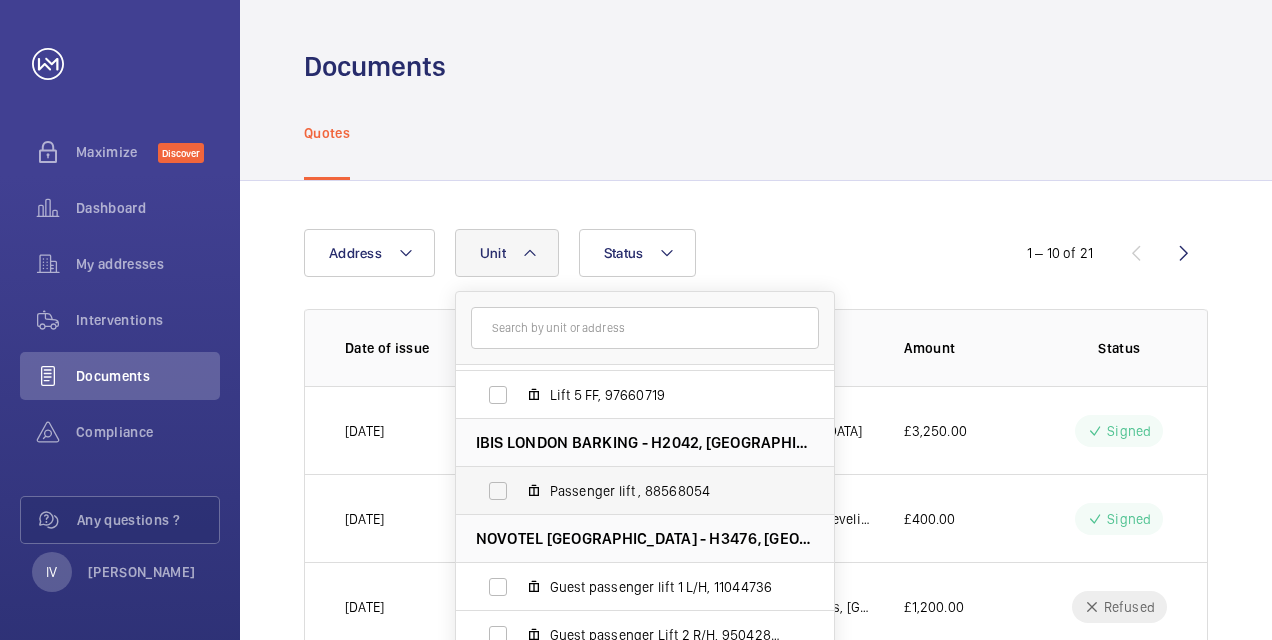 click on "Passenger lift , 88568054" at bounding box center (629, 491) 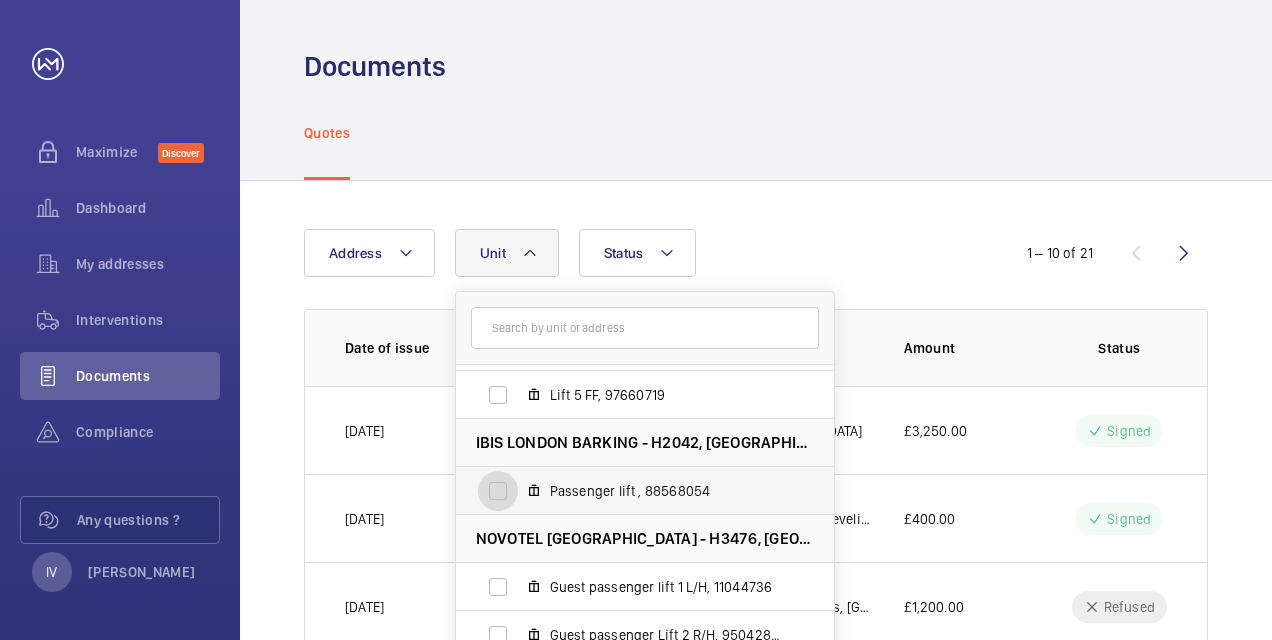 click on "Passenger lift , 88568054" at bounding box center [498, 491] 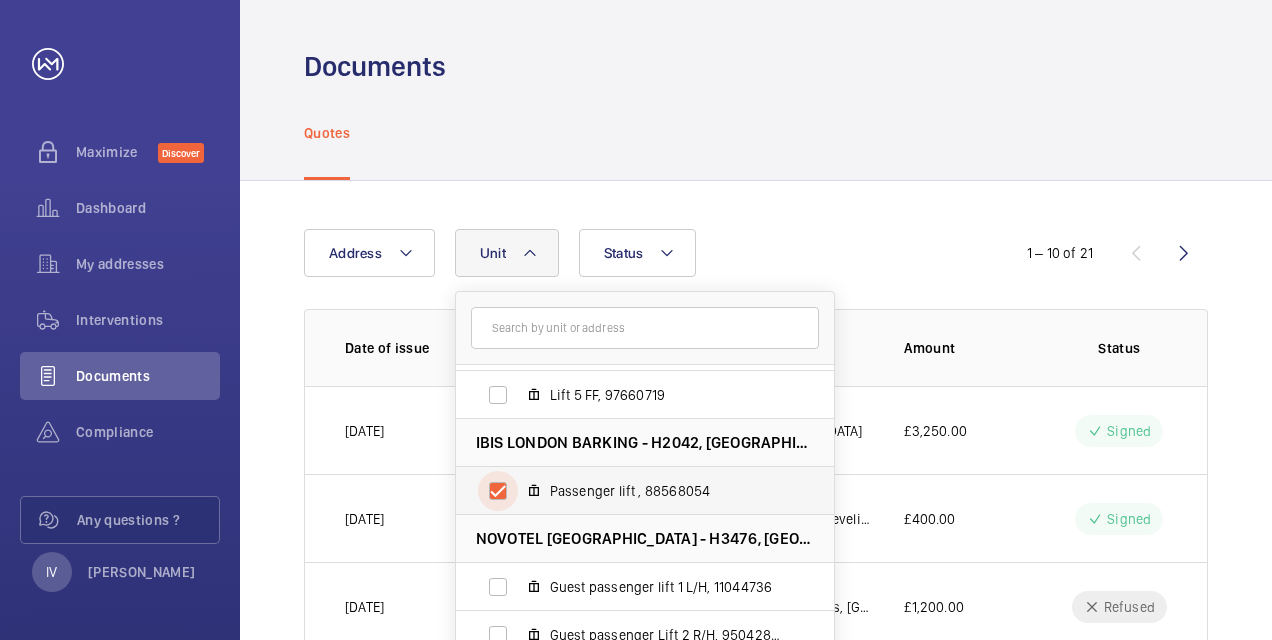 checkbox on "true" 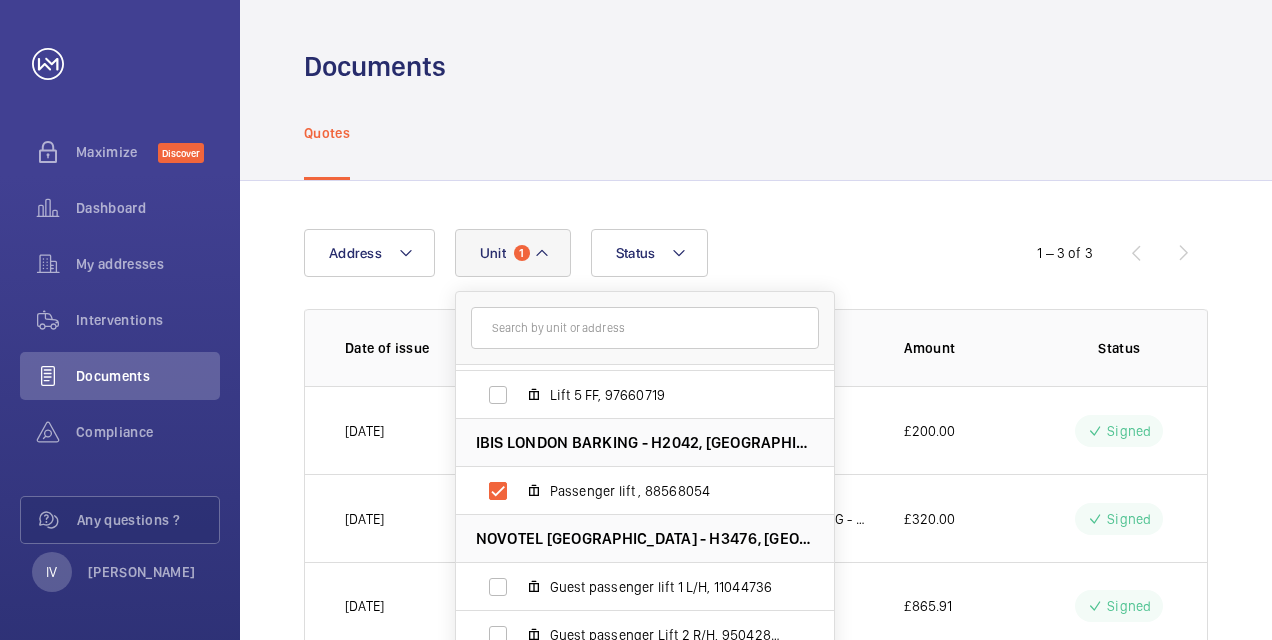 click on "Quotes" 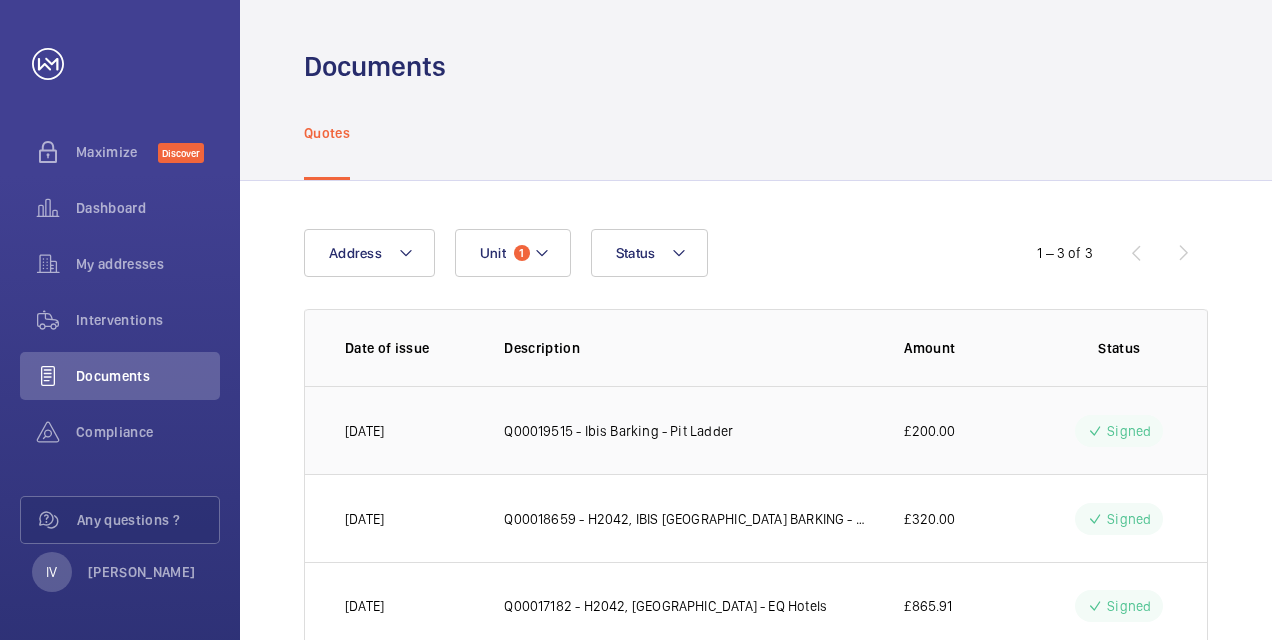 scroll, scrollTop: 58, scrollLeft: 0, axis: vertical 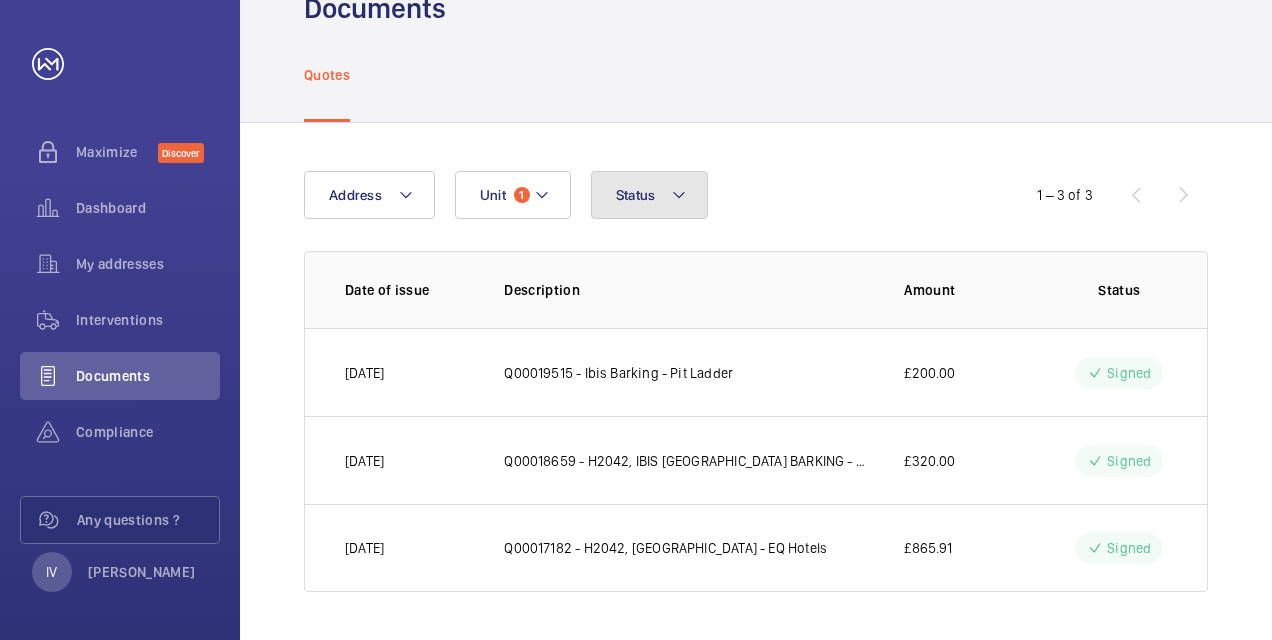 click on "Status" 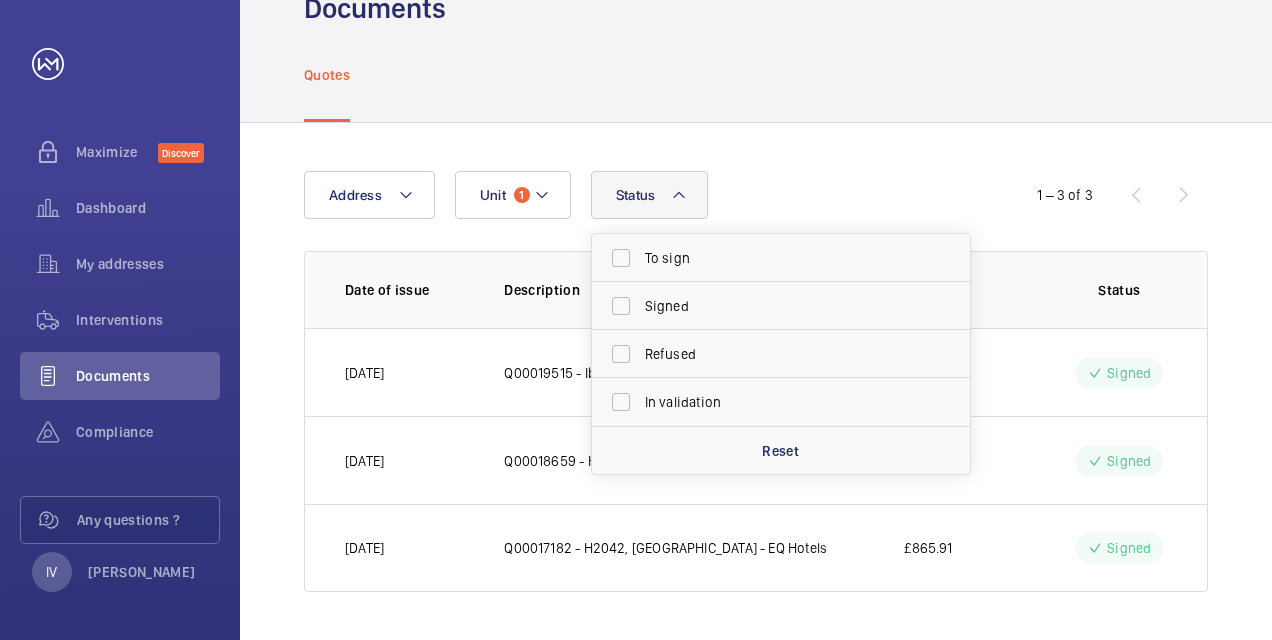 drag, startPoint x: 859, startPoint y: 150, endPoint x: 314, endPoint y: 306, distance: 566.8871 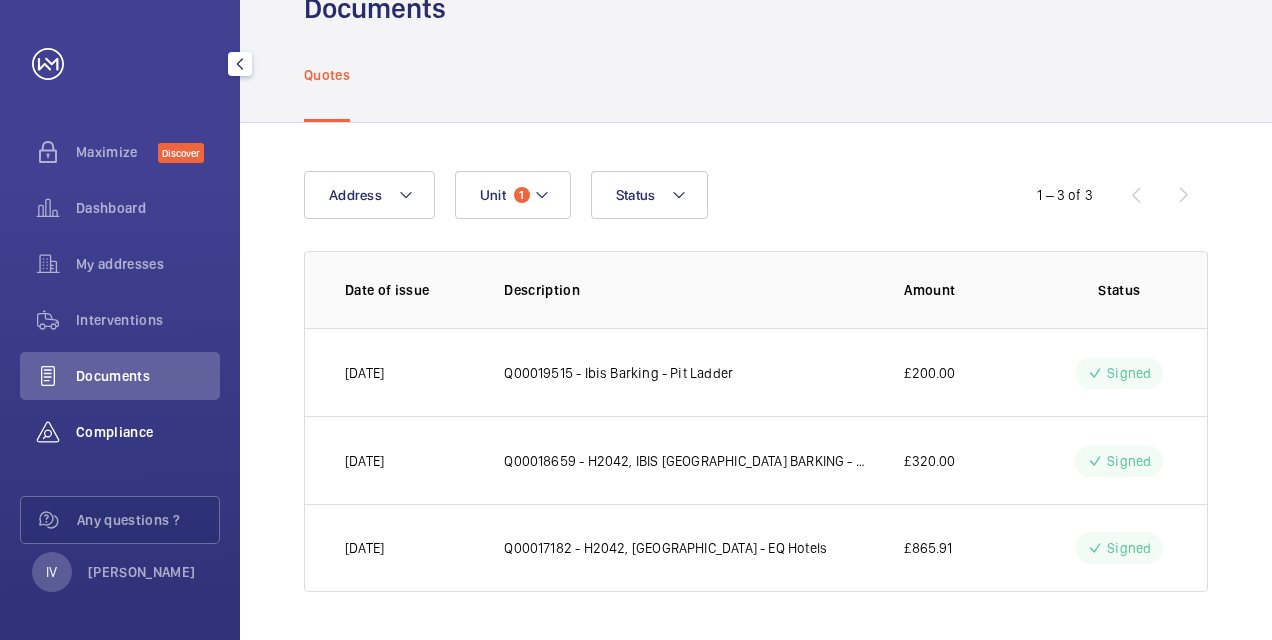 click on "Compliance" 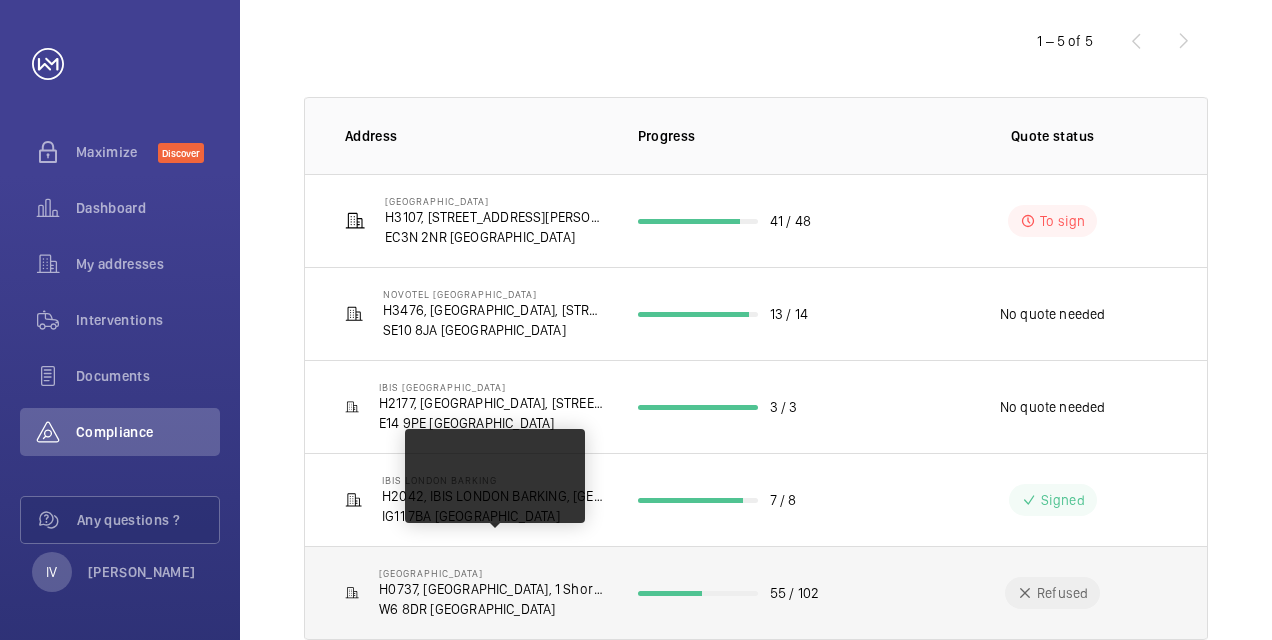 scroll, scrollTop: 258, scrollLeft: 0, axis: vertical 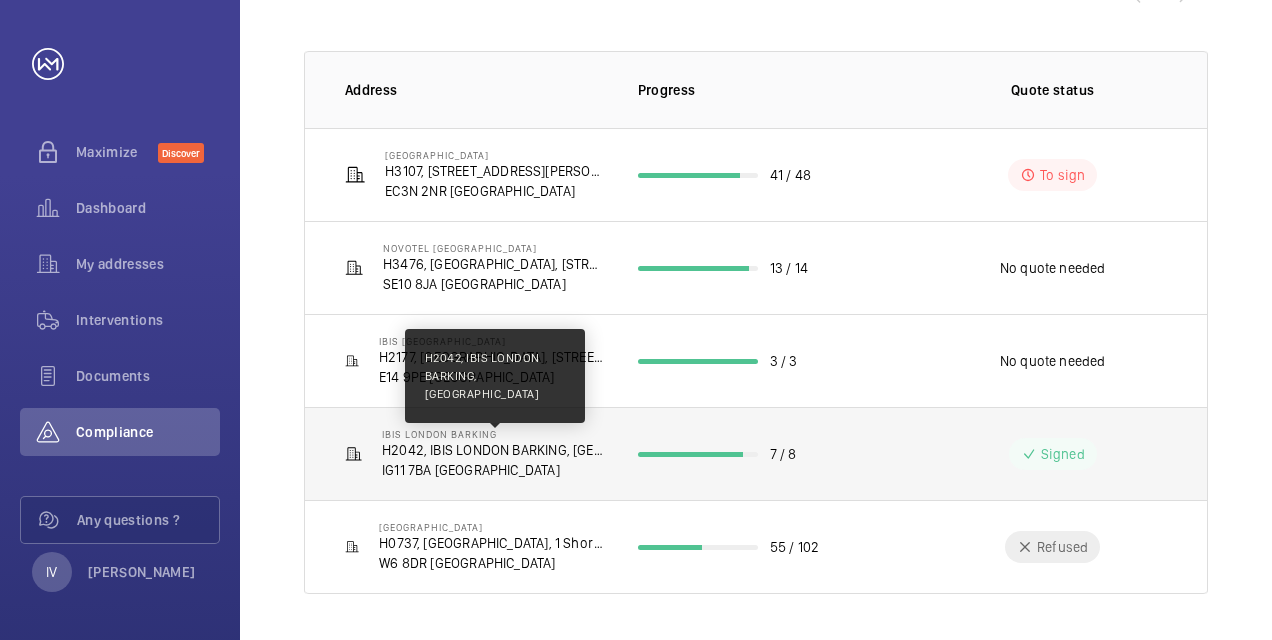 click on "H2042, IBIS LONDON BARKING, [GEOGRAPHIC_DATA]" 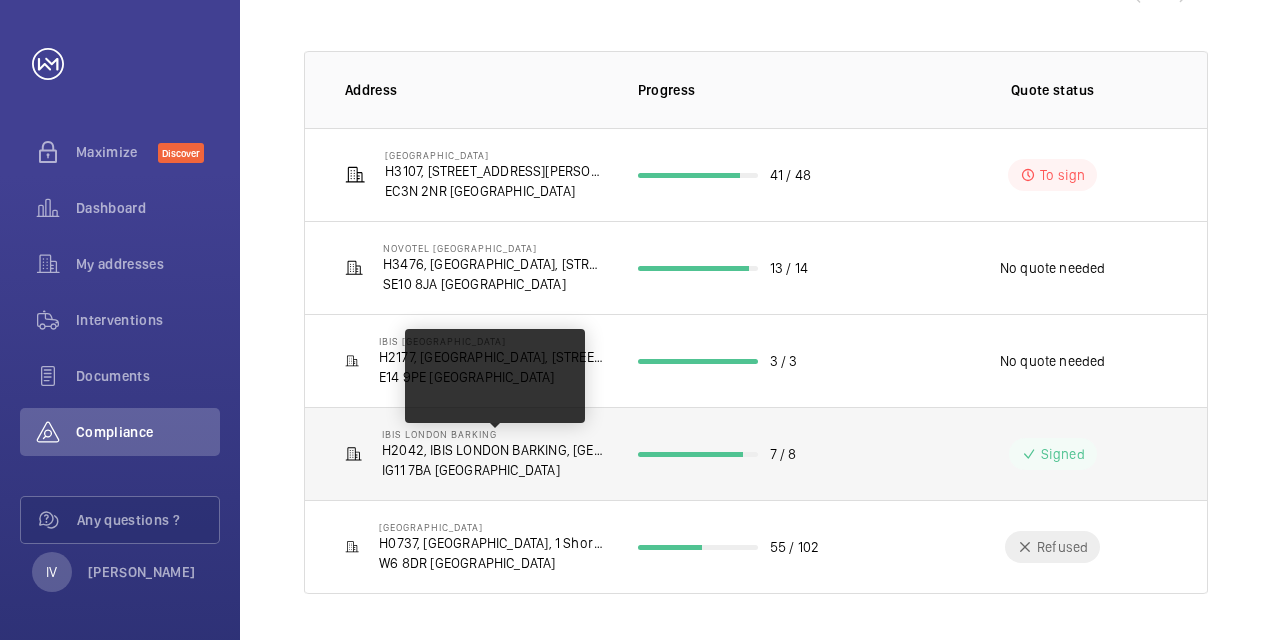 scroll, scrollTop: 0, scrollLeft: 0, axis: both 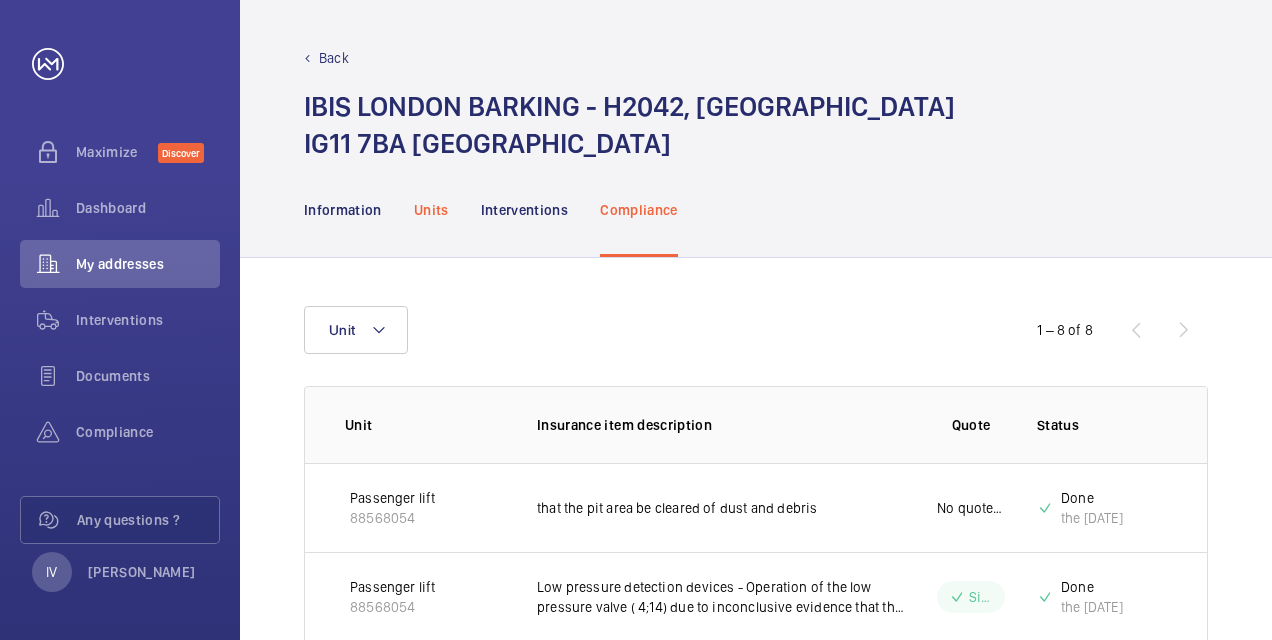 click on "Units" 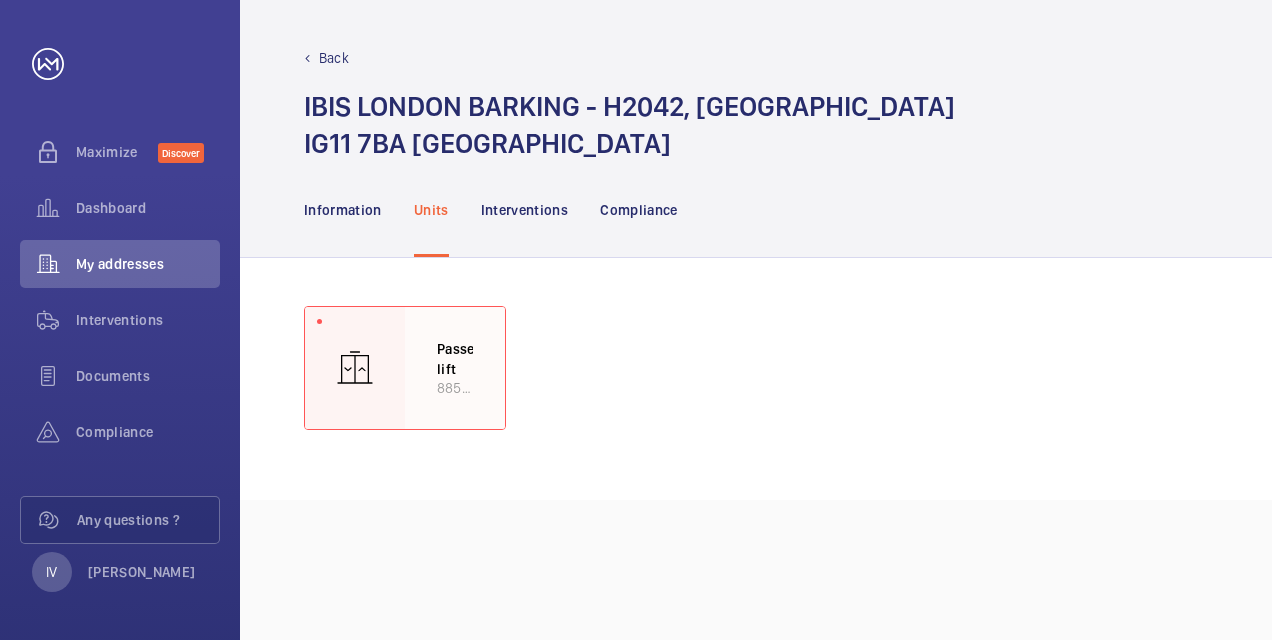 click on "Passenger lift" 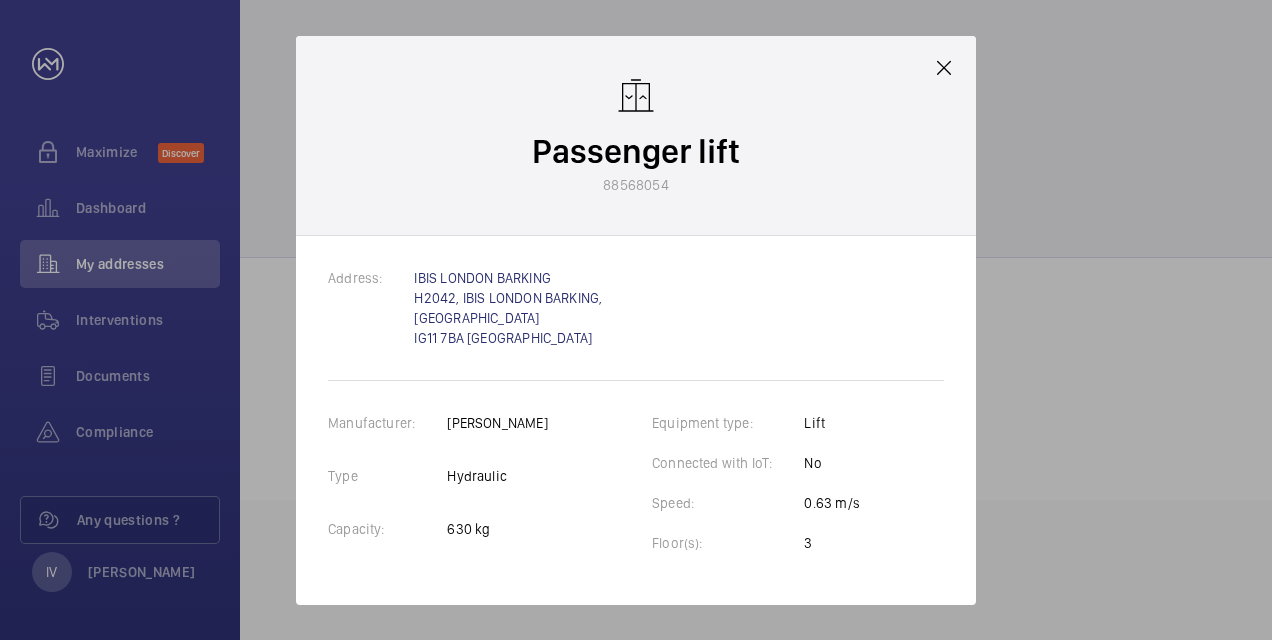 click 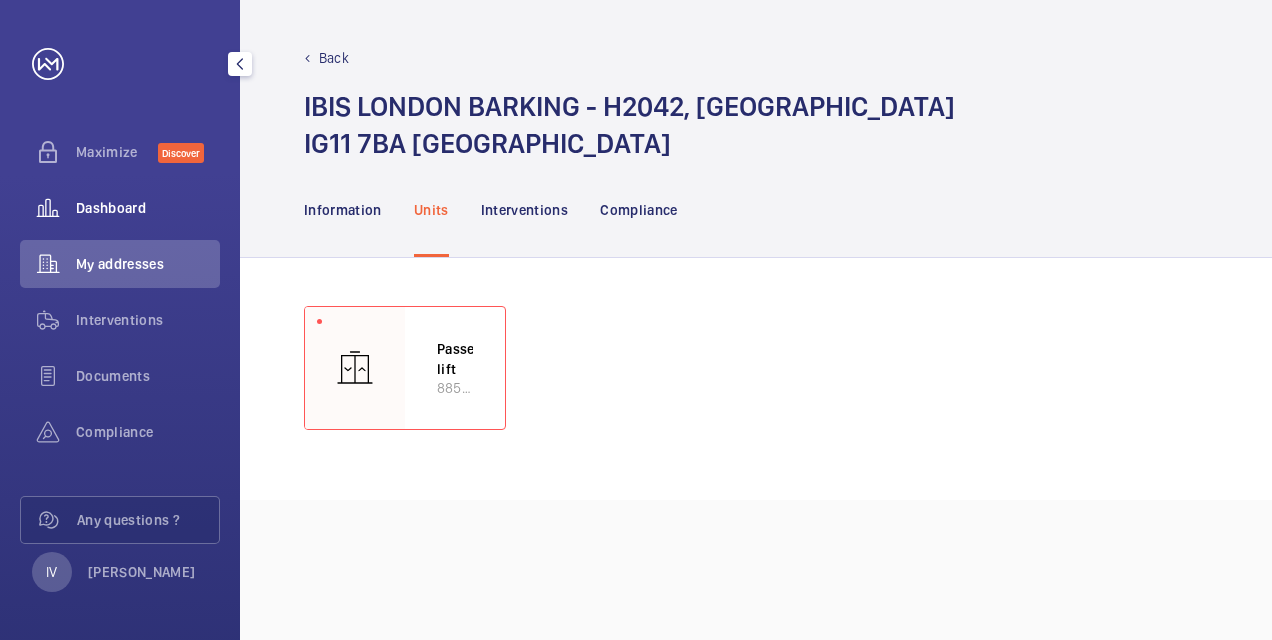 click on "Dashboard" 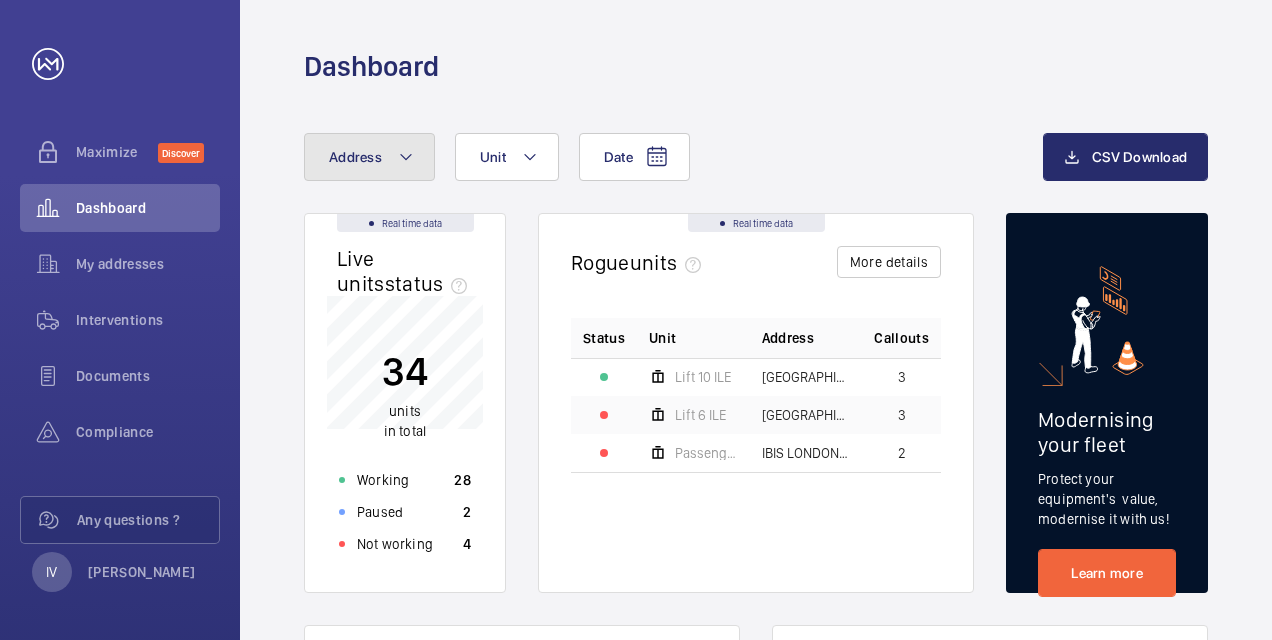 click on "Address" 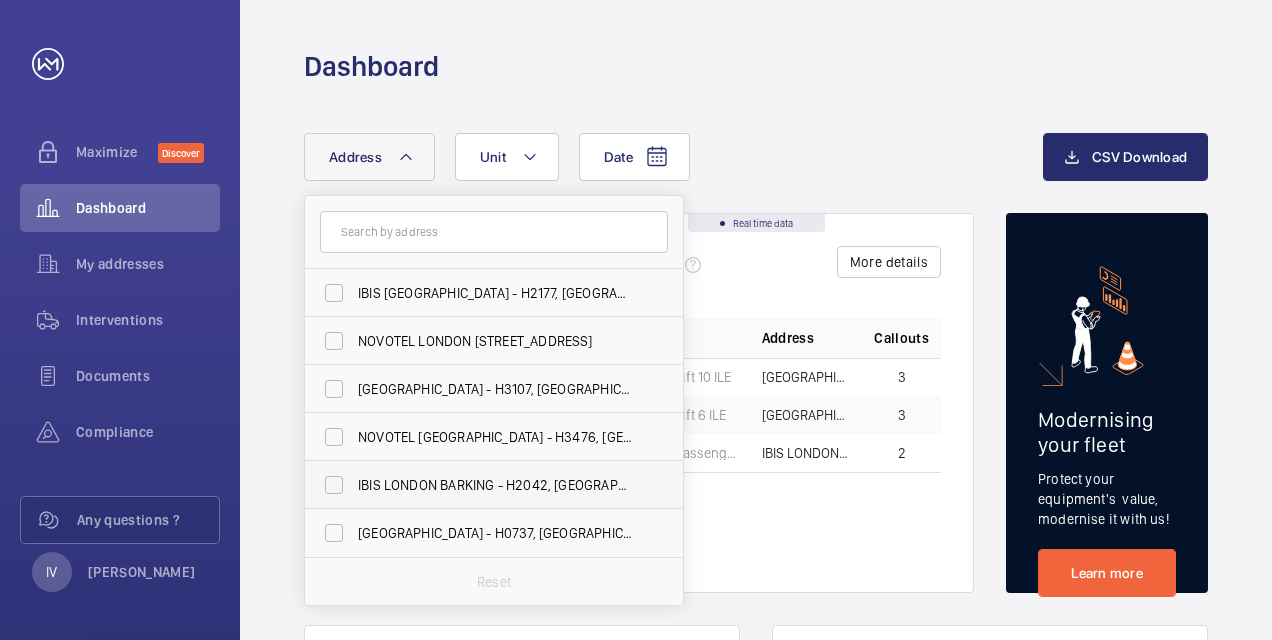 click on "IBIS LONDON BARKING - H2042, [GEOGRAPHIC_DATA][STREET_ADDRESS]" at bounding box center [495, 485] 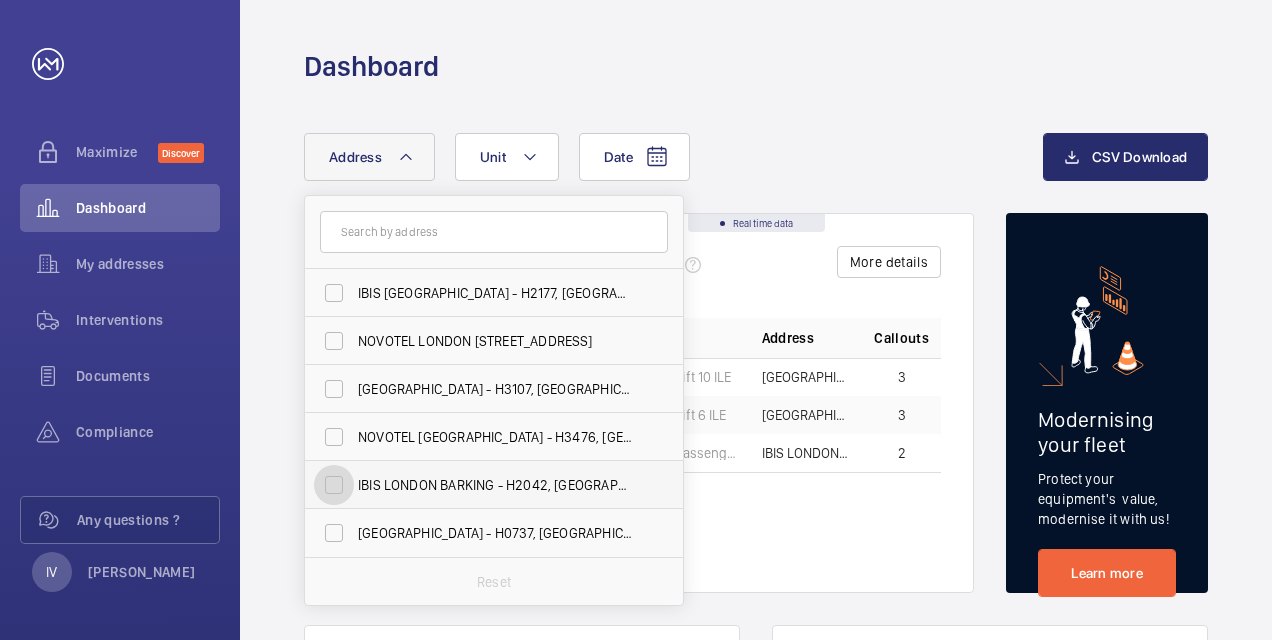 click on "IBIS LONDON BARKING - H2042, [GEOGRAPHIC_DATA][STREET_ADDRESS]" at bounding box center [334, 485] 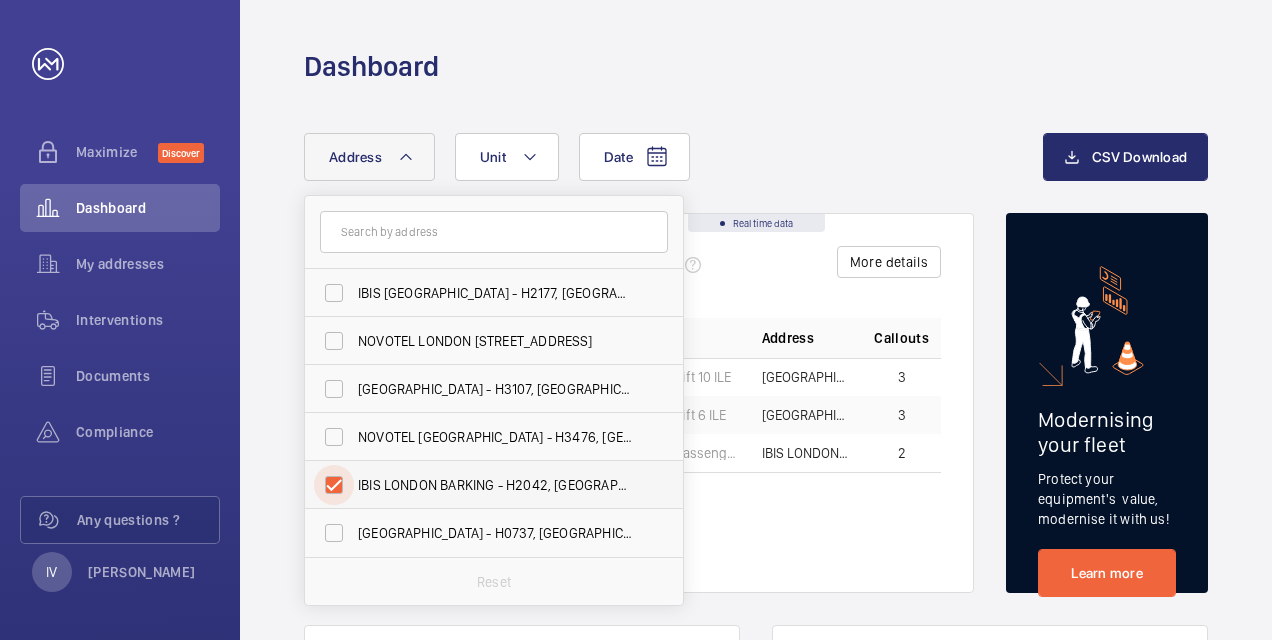 checkbox on "true" 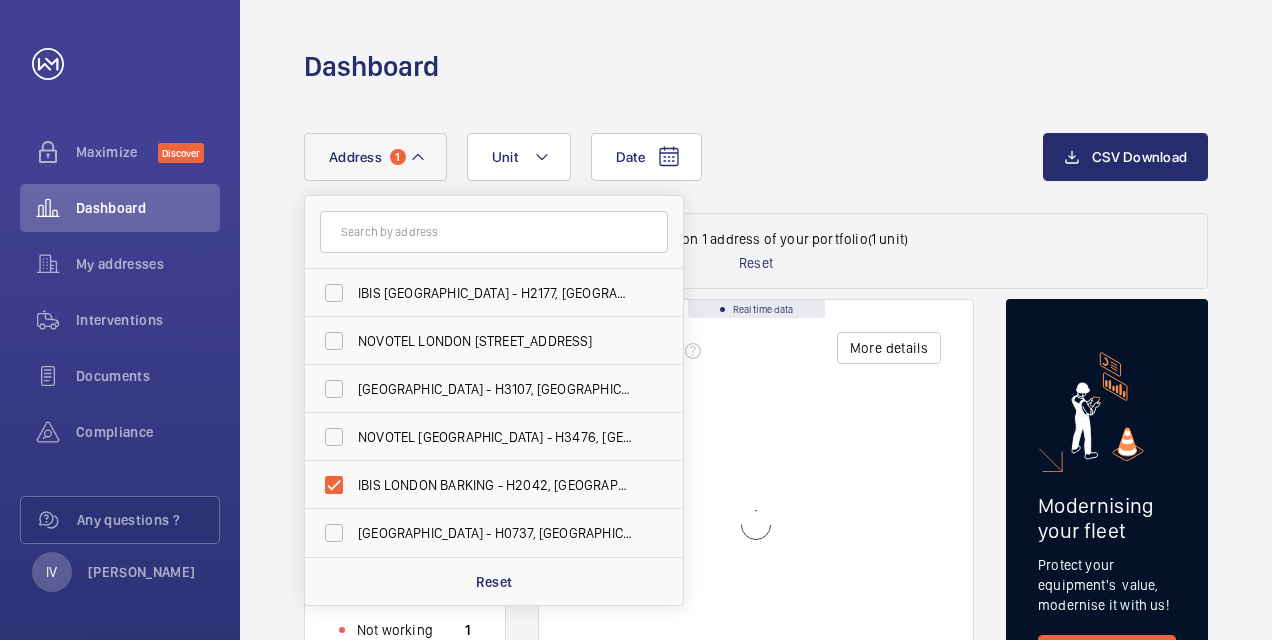 click on "Date Address 1 [GEOGRAPHIC_DATA][STREET_ADDRESS][GEOGRAPHIC_DATA][PERSON_NAME] - [STREET_ADDRESS][GEOGRAPHIC_DATA] - H3107, [GEOGRAPHIC_DATA], [STREET_ADDRESS][PERSON_NAME] NOVOTEL LONDON GREENWICH - H3476, [GEOGRAPHIC_DATA][STREET_ADDRESS] [GEOGRAPHIC_DATA] BARKING - H2042, [GEOGRAPHIC_DATA] - H0737, [GEOGRAPHIC_DATA], [GEOGRAPHIC_DATA] Reset Unit CSV Download Data filtered on 1 address of your portfolio  (1 unit)  Reset Real time data Live units  status﻿ 1 unit in total Working 0 Paused 0 Not working 1 Real time data Rogue  units More details Modernising your fleet Protect your equipment's  value, modernise it with us! Learn more  Availability  Callouts Type Origin  07/24   11/24   03/25   07/25  0  0  1  1  2  2  3  3  4  4  5  5  Breakdowns Trapped passengers  Maximize offer" 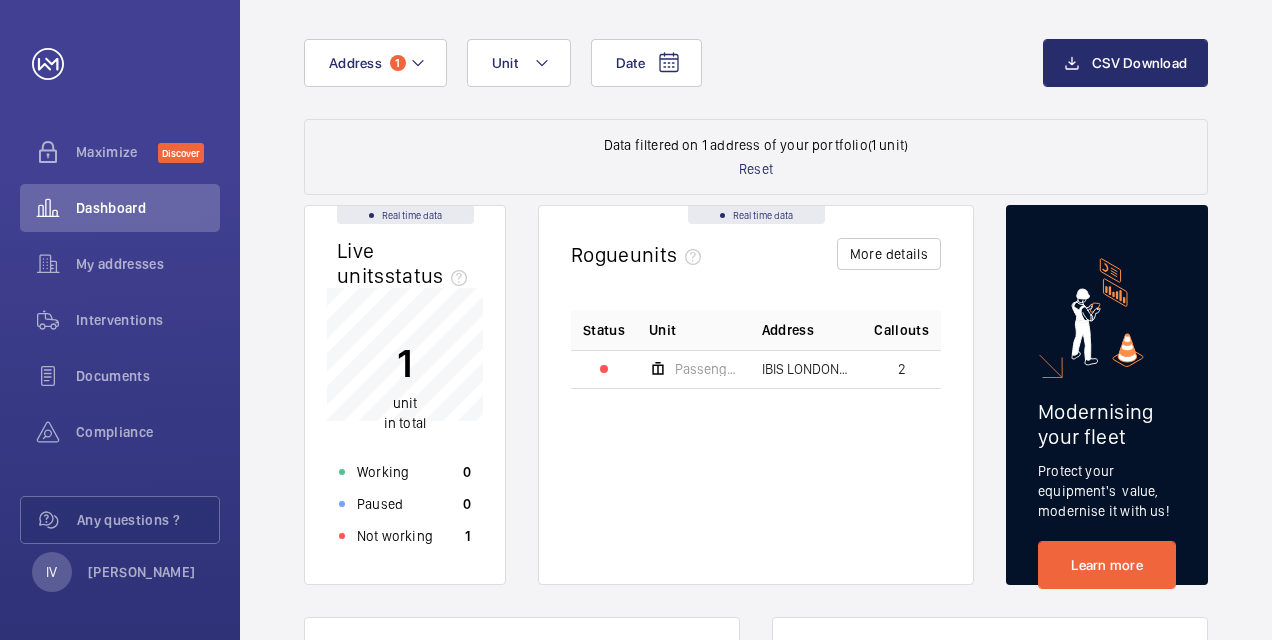 scroll, scrollTop: 0, scrollLeft: 0, axis: both 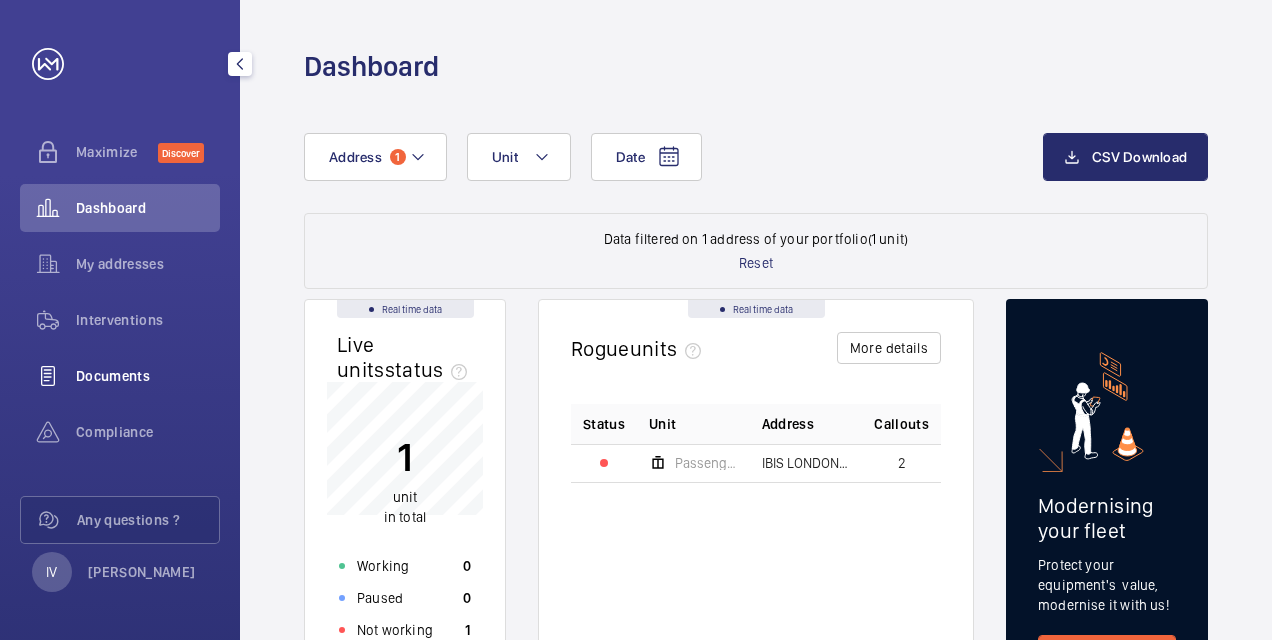 click on "Documents" 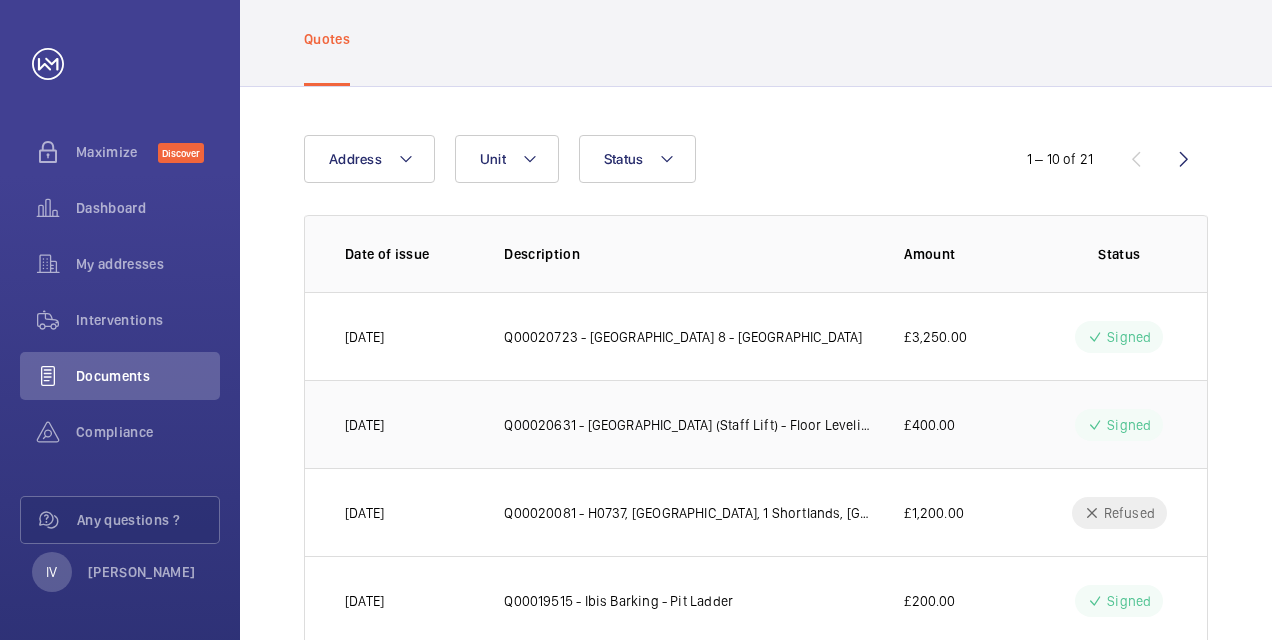 scroll, scrollTop: 200, scrollLeft: 0, axis: vertical 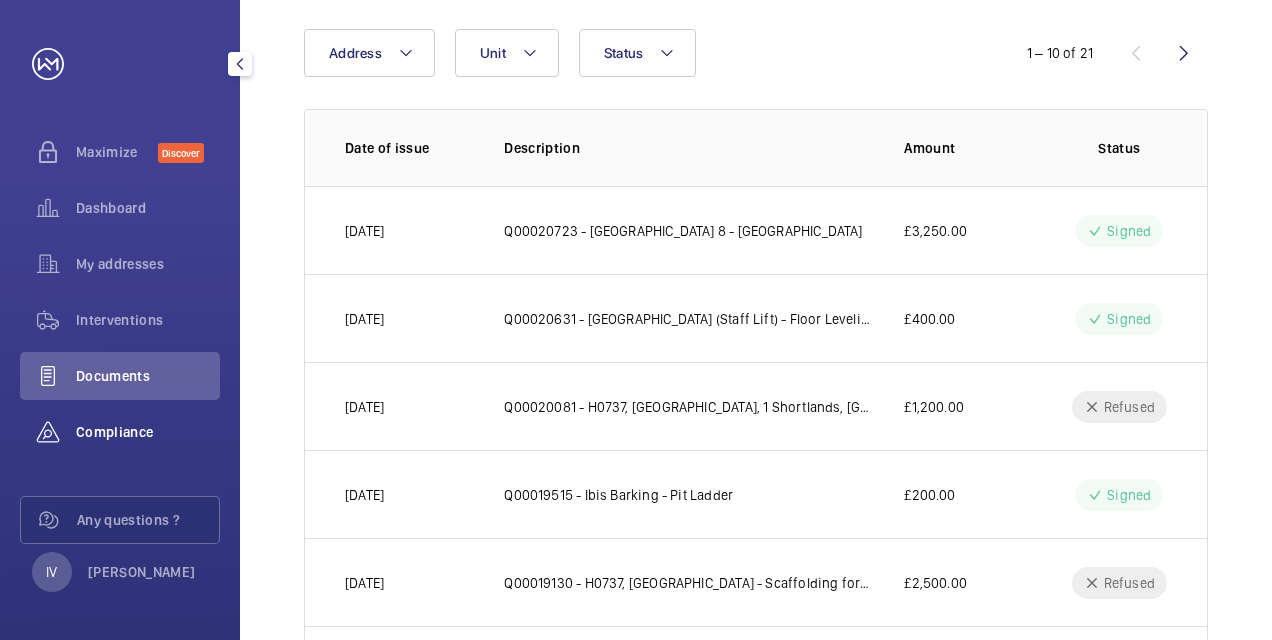 click on "Compliance" 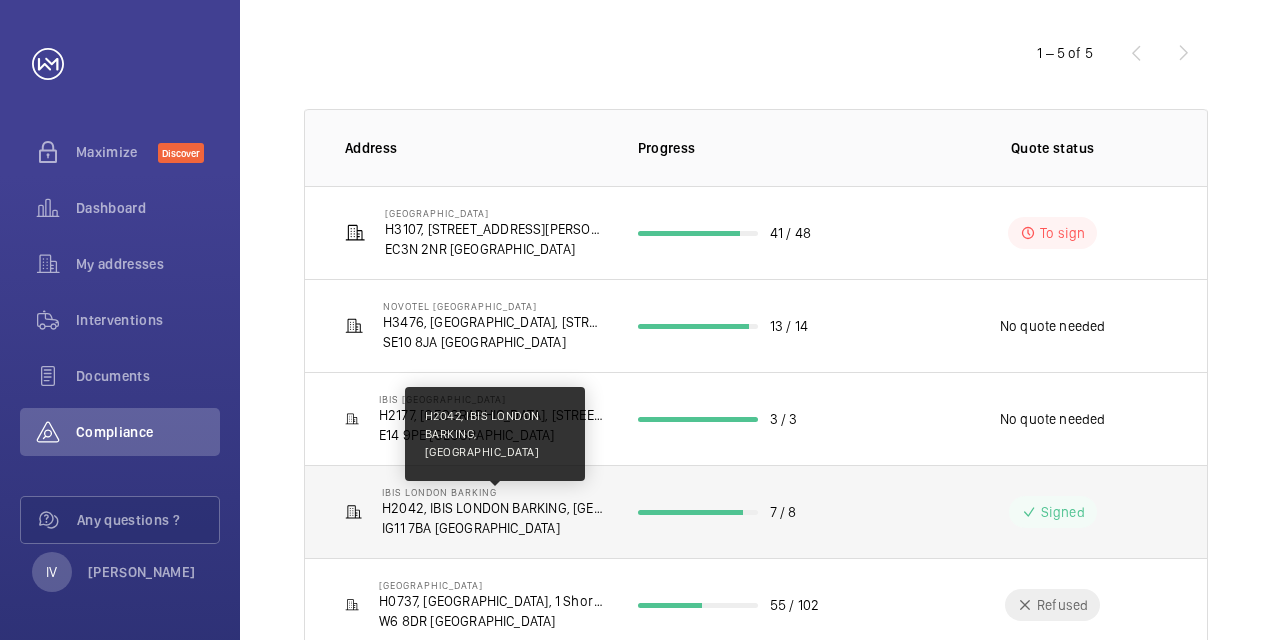 click on "H2042, IBIS LONDON BARKING, [GEOGRAPHIC_DATA]" 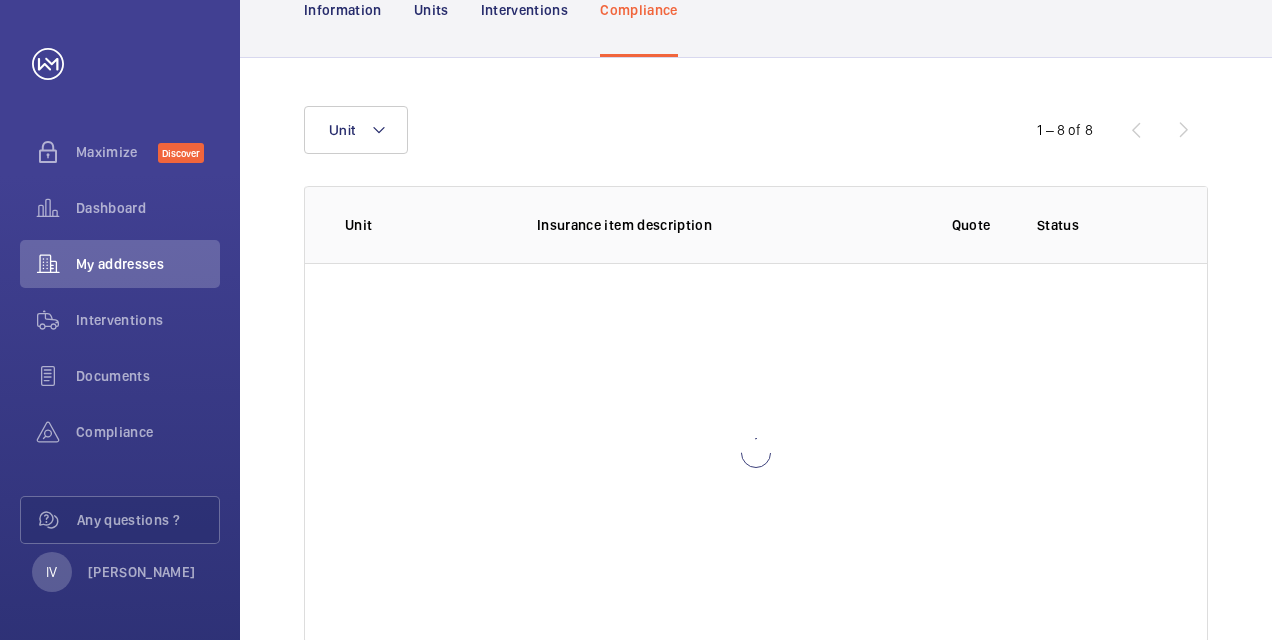 scroll, scrollTop: 250, scrollLeft: 0, axis: vertical 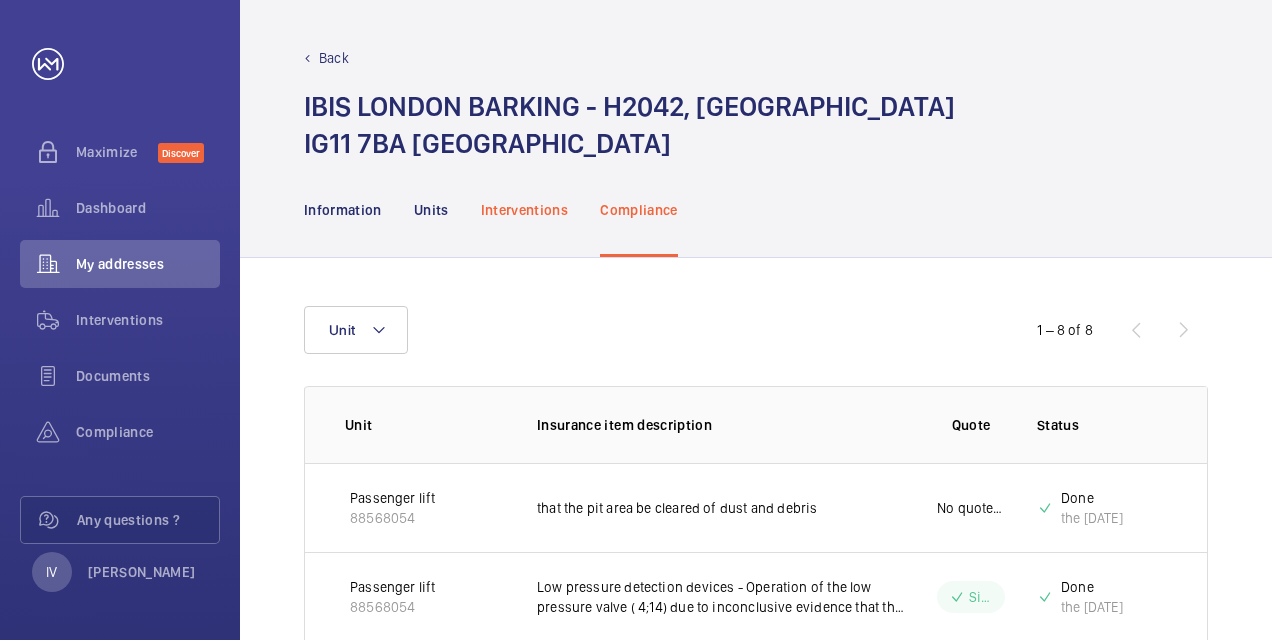 click on "Interventions" 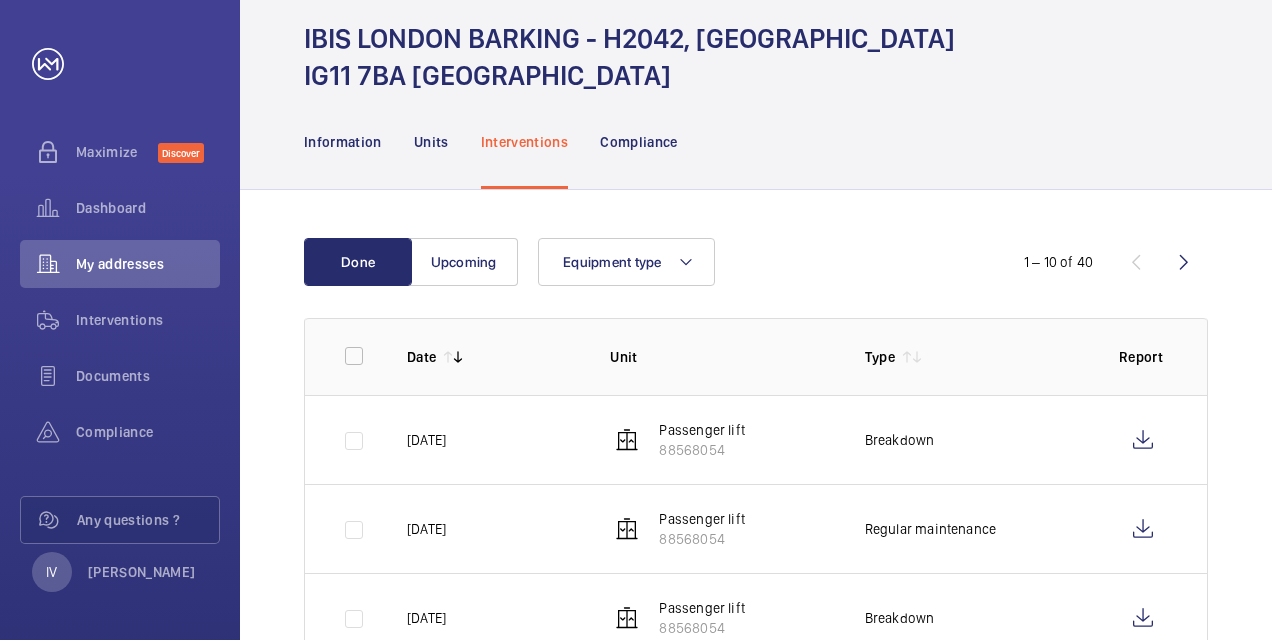 scroll, scrollTop: 100, scrollLeft: 0, axis: vertical 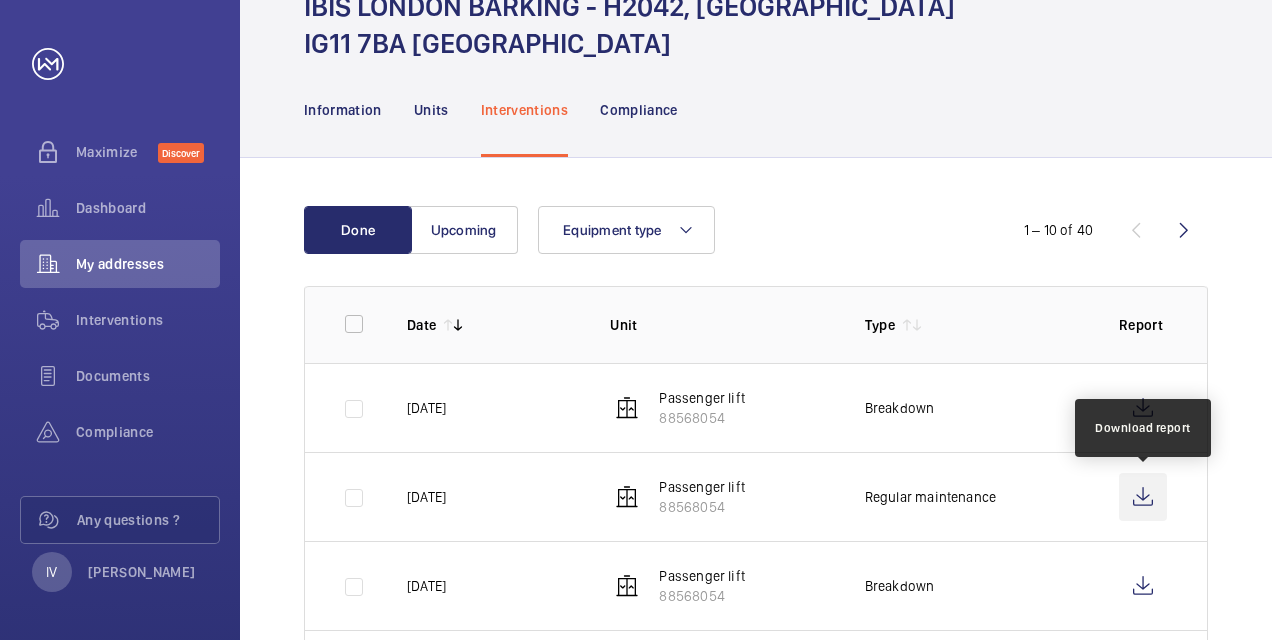click 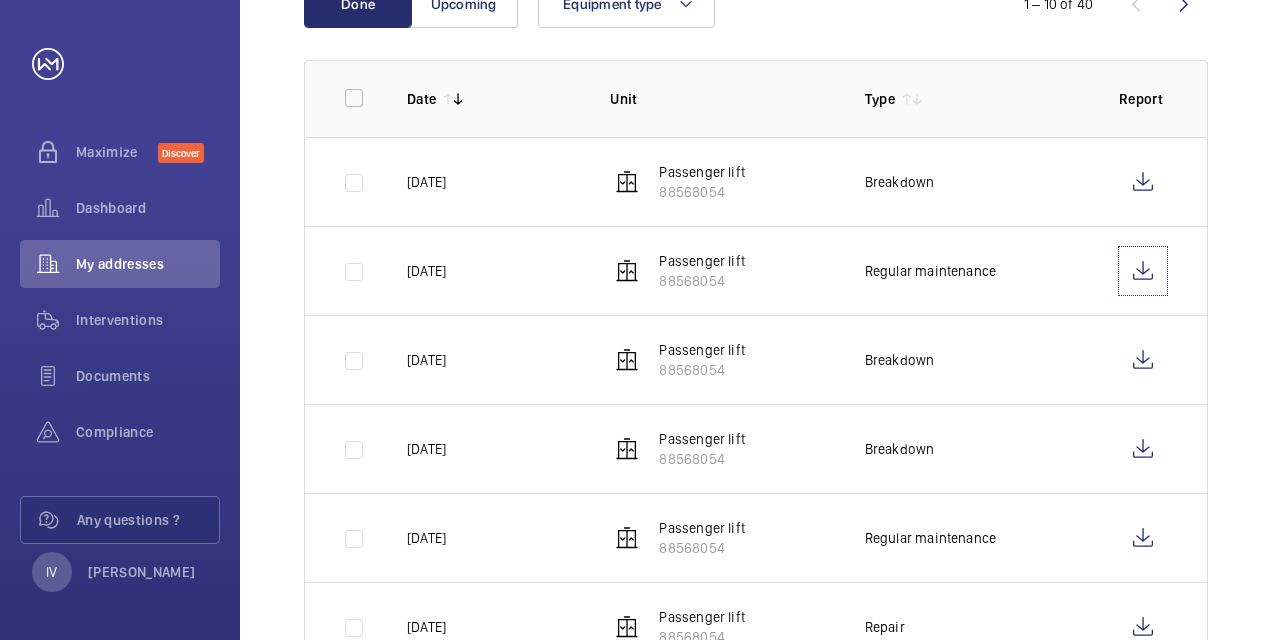 scroll, scrollTop: 400, scrollLeft: 0, axis: vertical 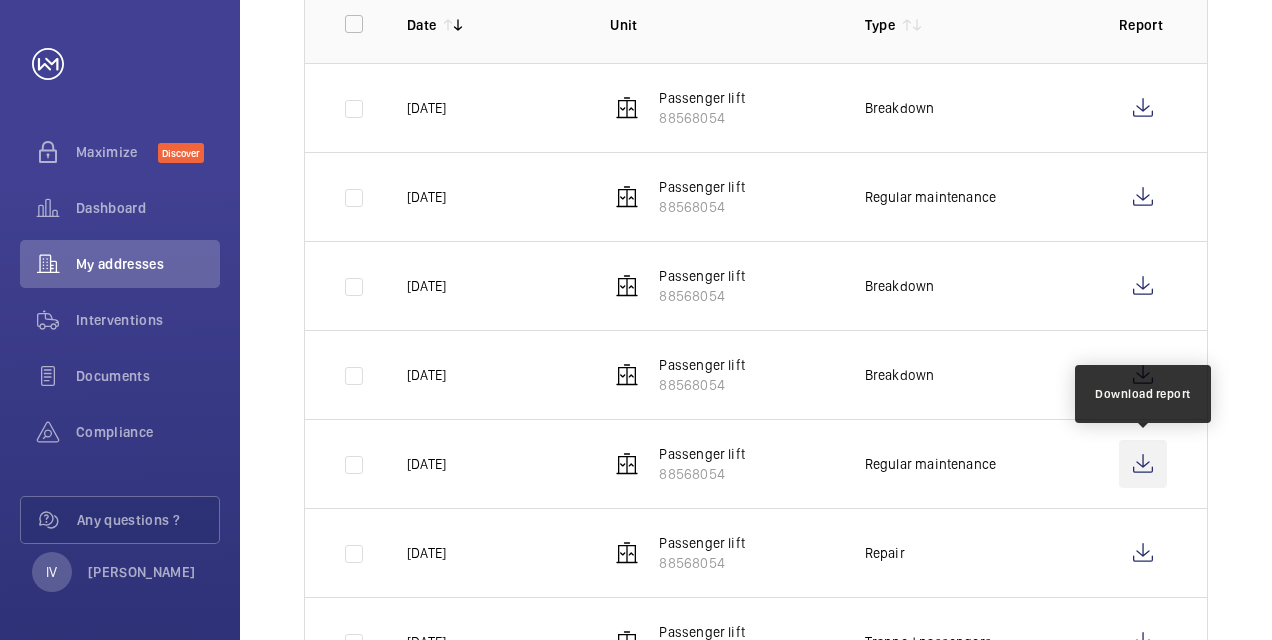 click 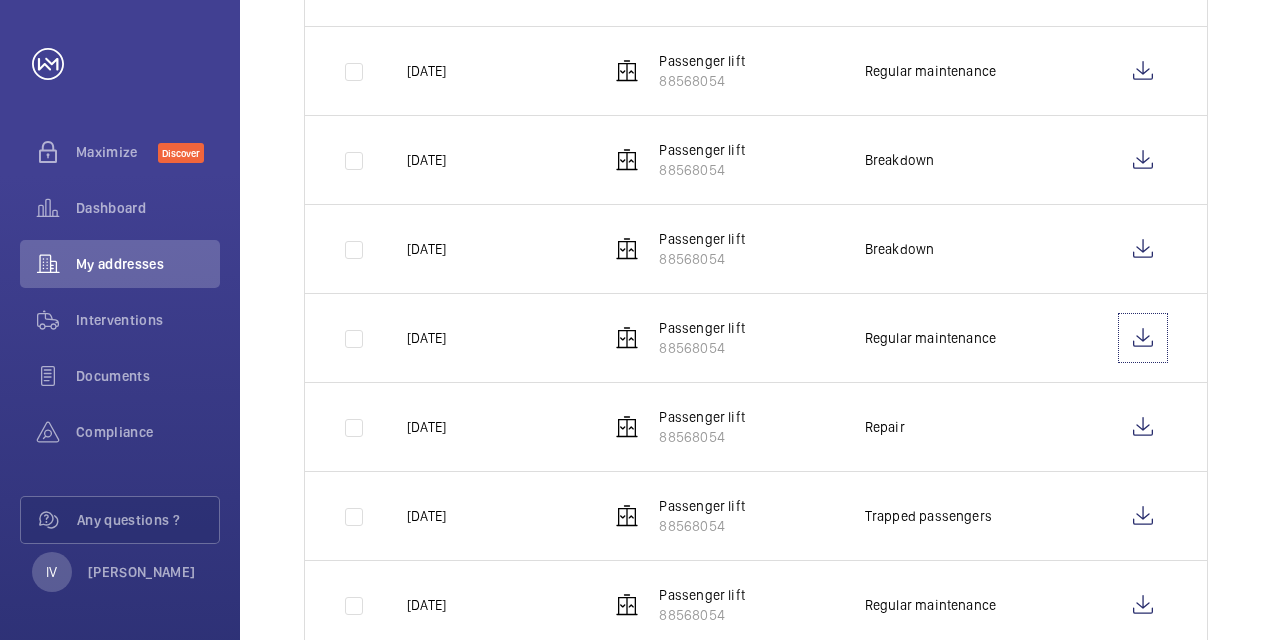 scroll, scrollTop: 600, scrollLeft: 0, axis: vertical 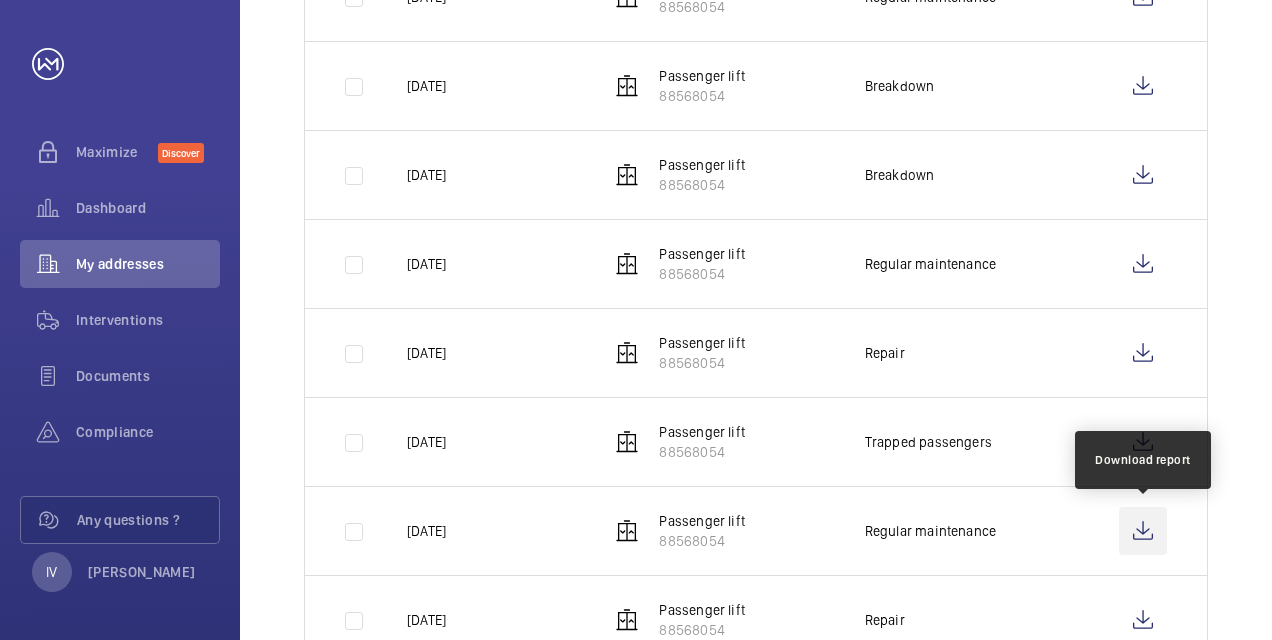 click 